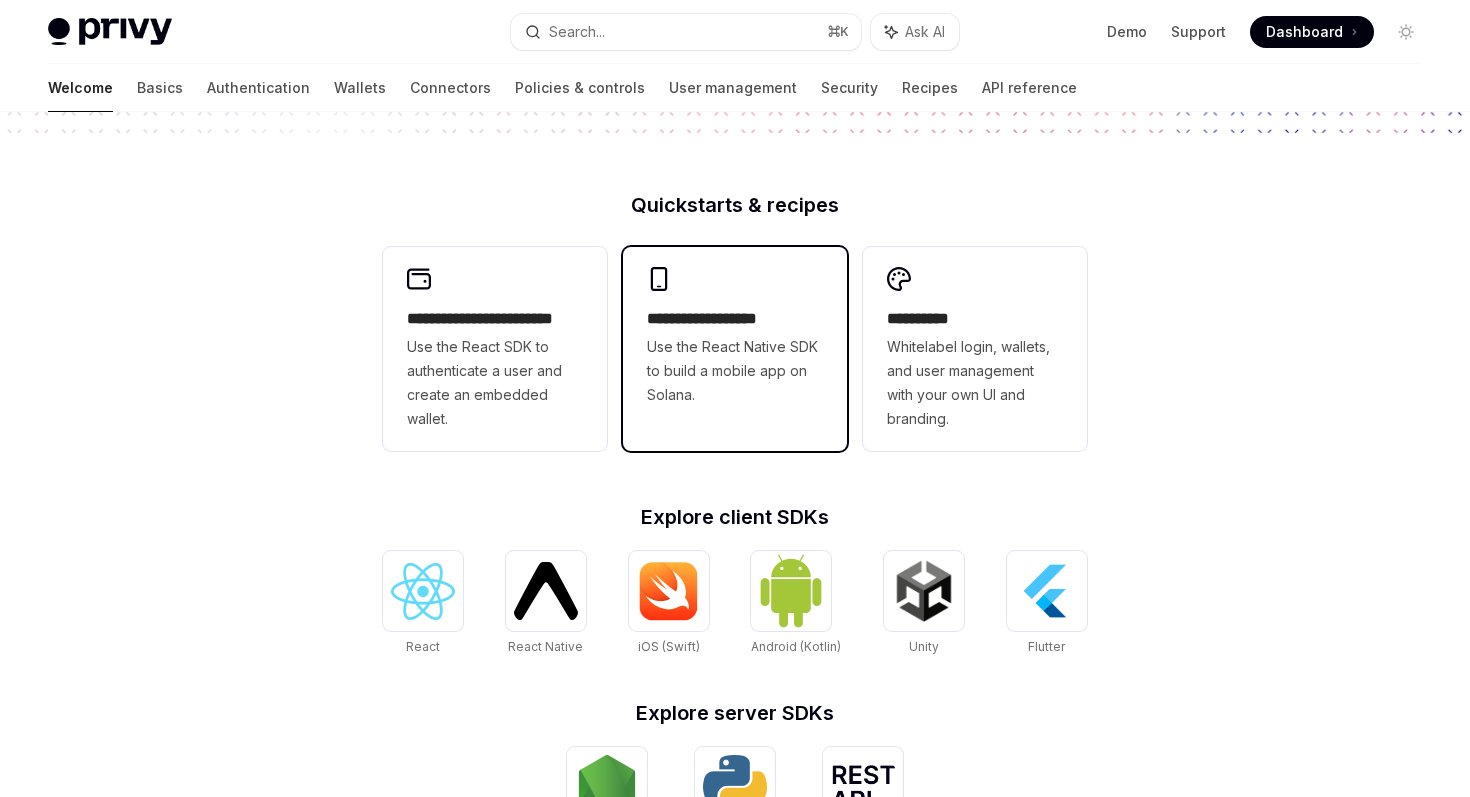 scroll, scrollTop: 0, scrollLeft: 0, axis: both 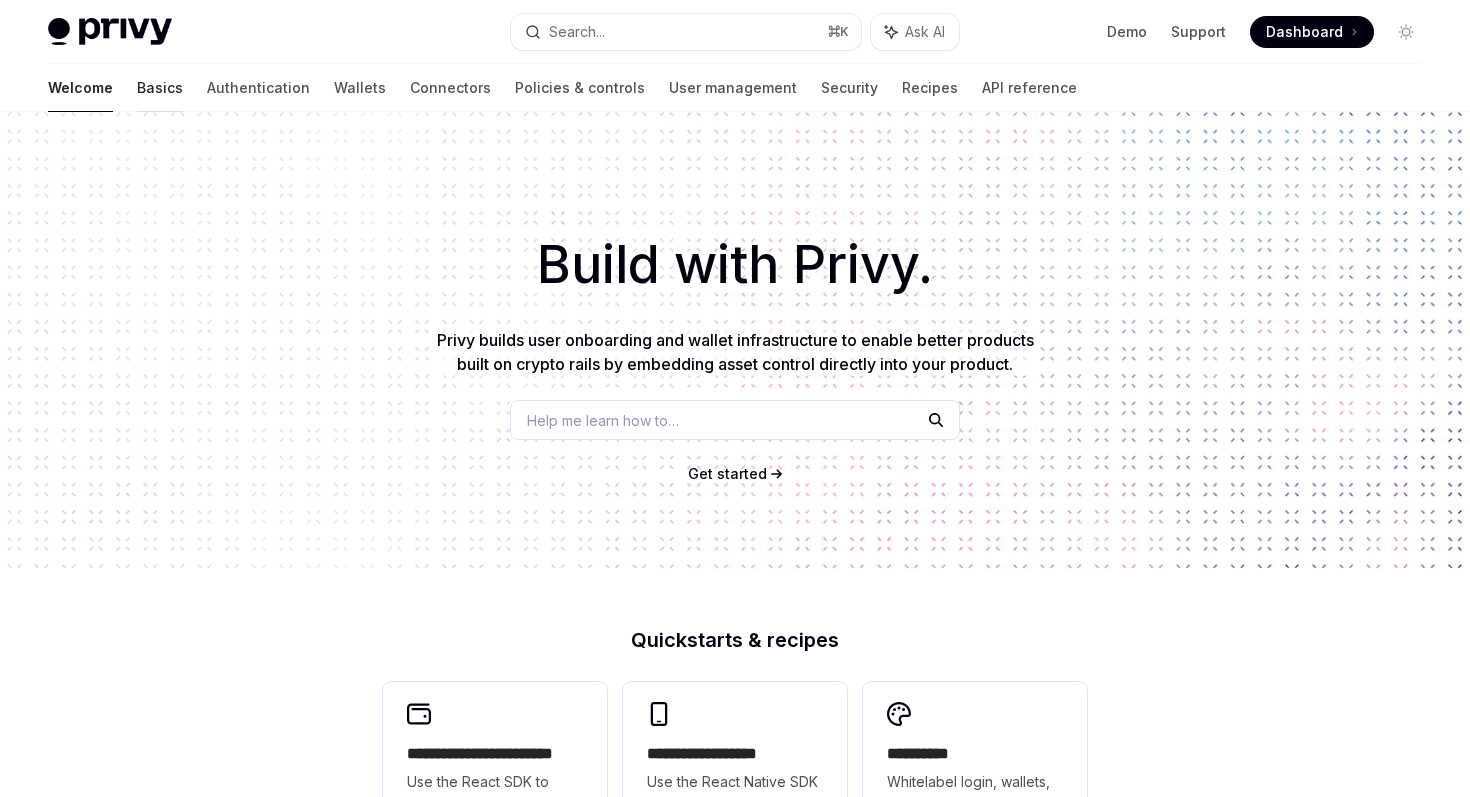 click on "Basics" at bounding box center (160, 88) 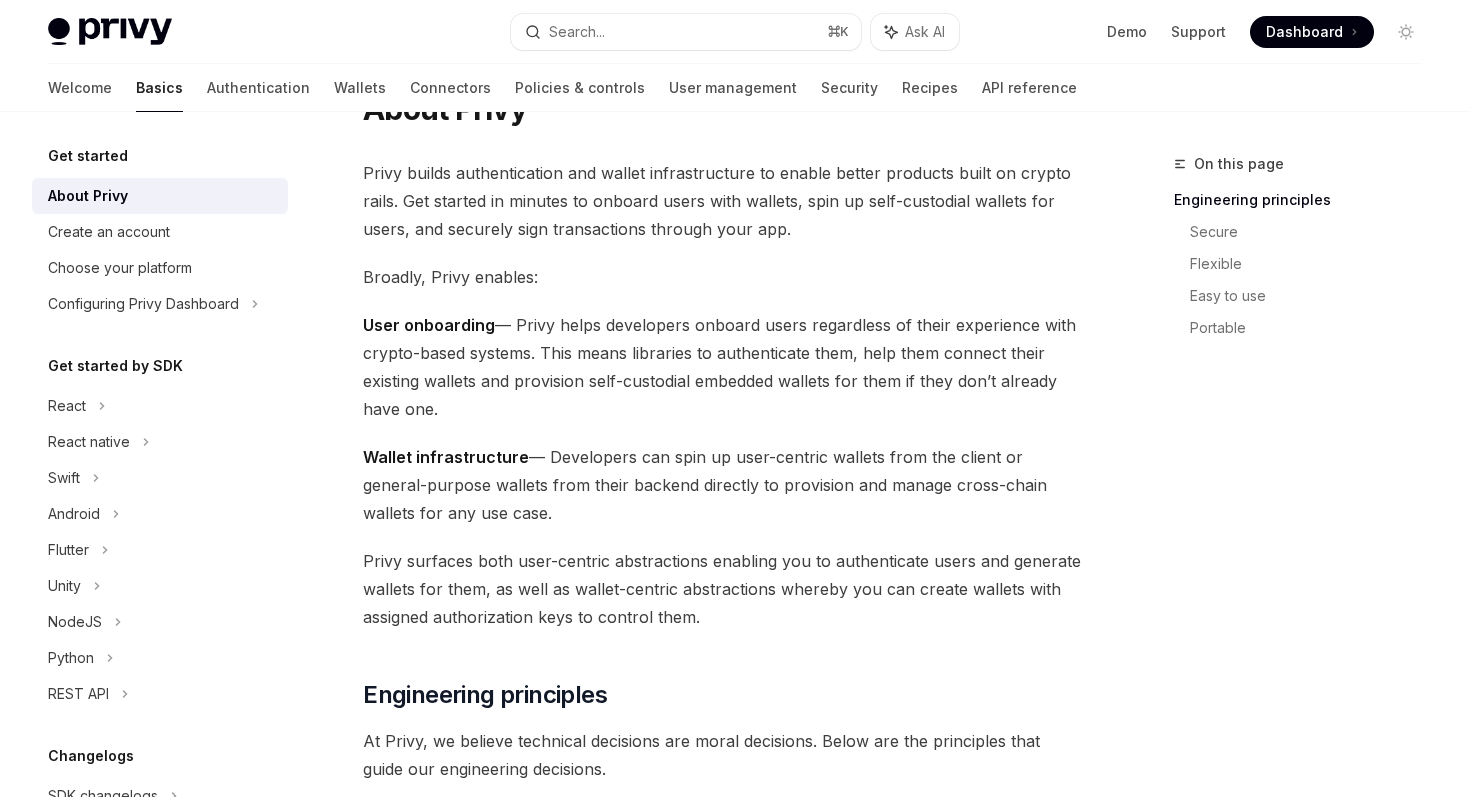 scroll, scrollTop: 95, scrollLeft: 0, axis: vertical 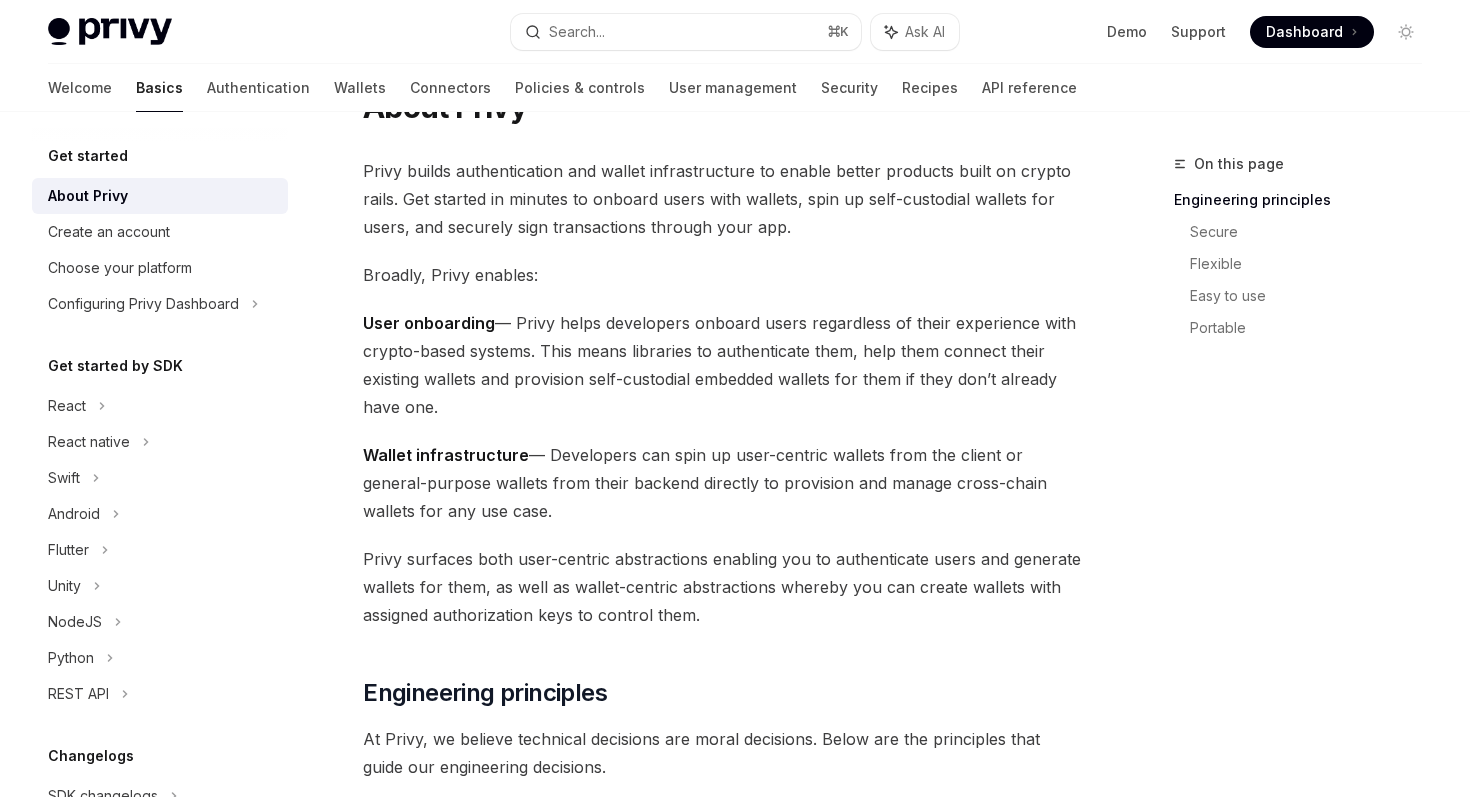 drag, startPoint x: 516, startPoint y: 315, endPoint x: 529, endPoint y: 395, distance: 81.04937 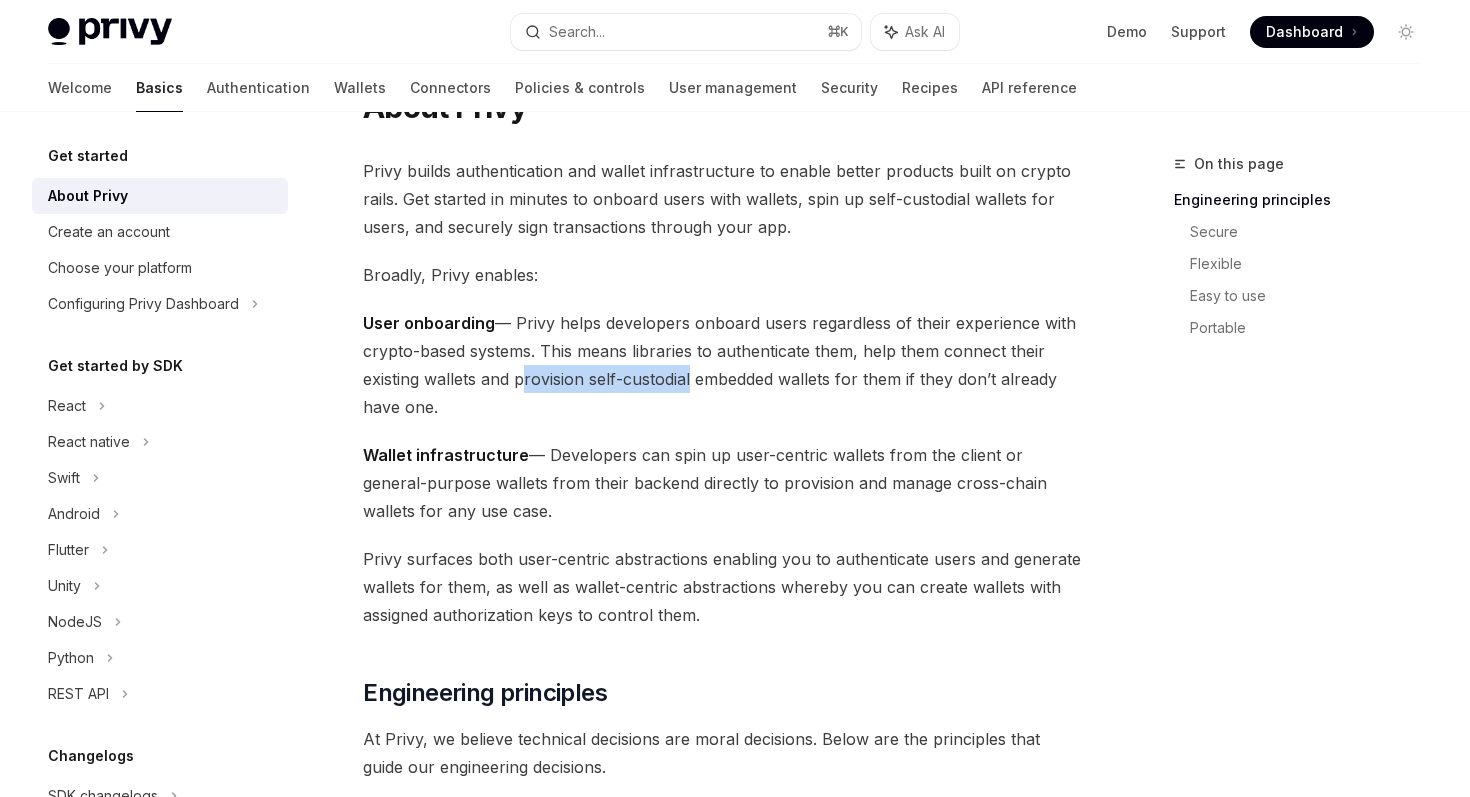 drag, startPoint x: 518, startPoint y: 373, endPoint x: 687, endPoint y: 373, distance: 169 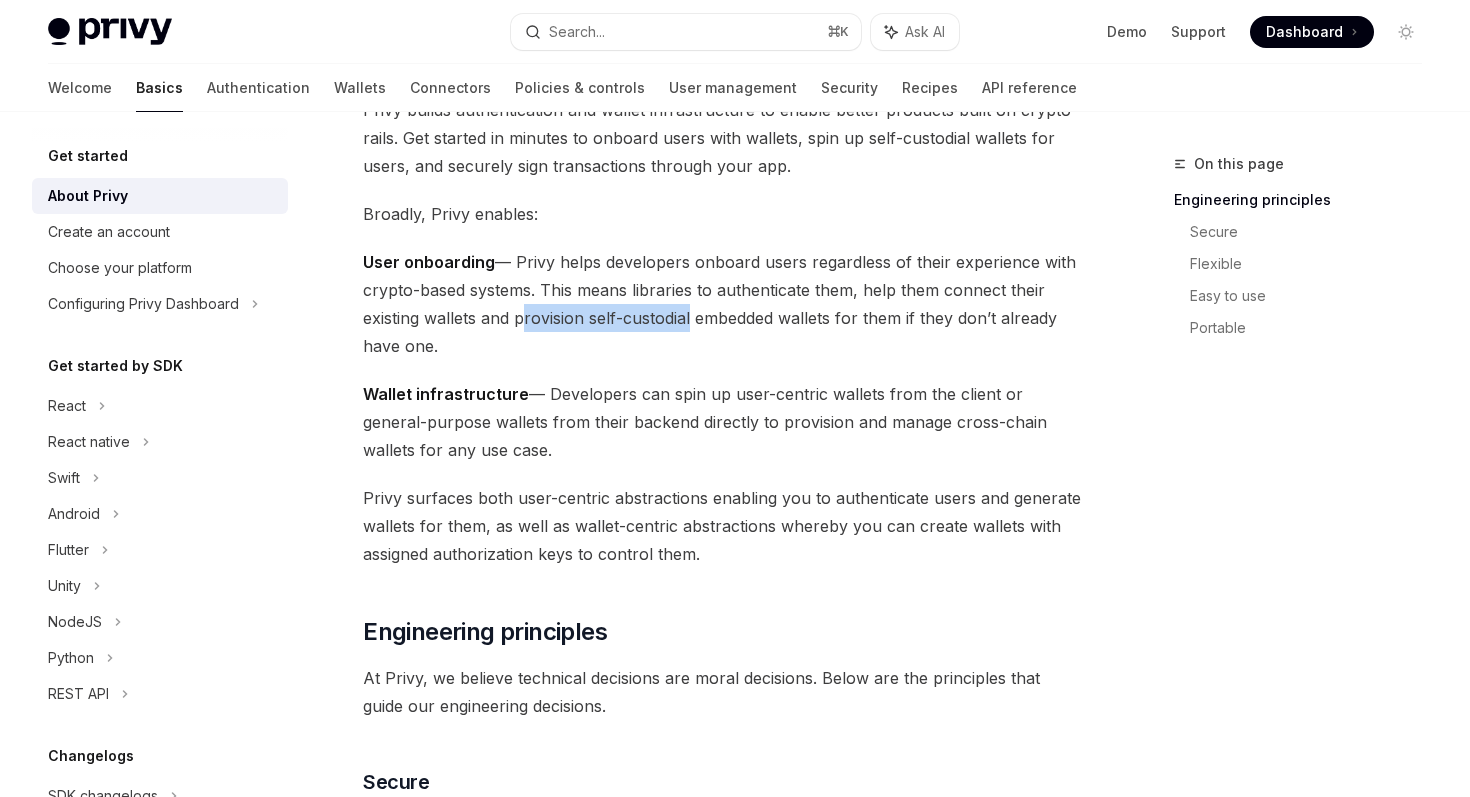 scroll, scrollTop: 191, scrollLeft: 0, axis: vertical 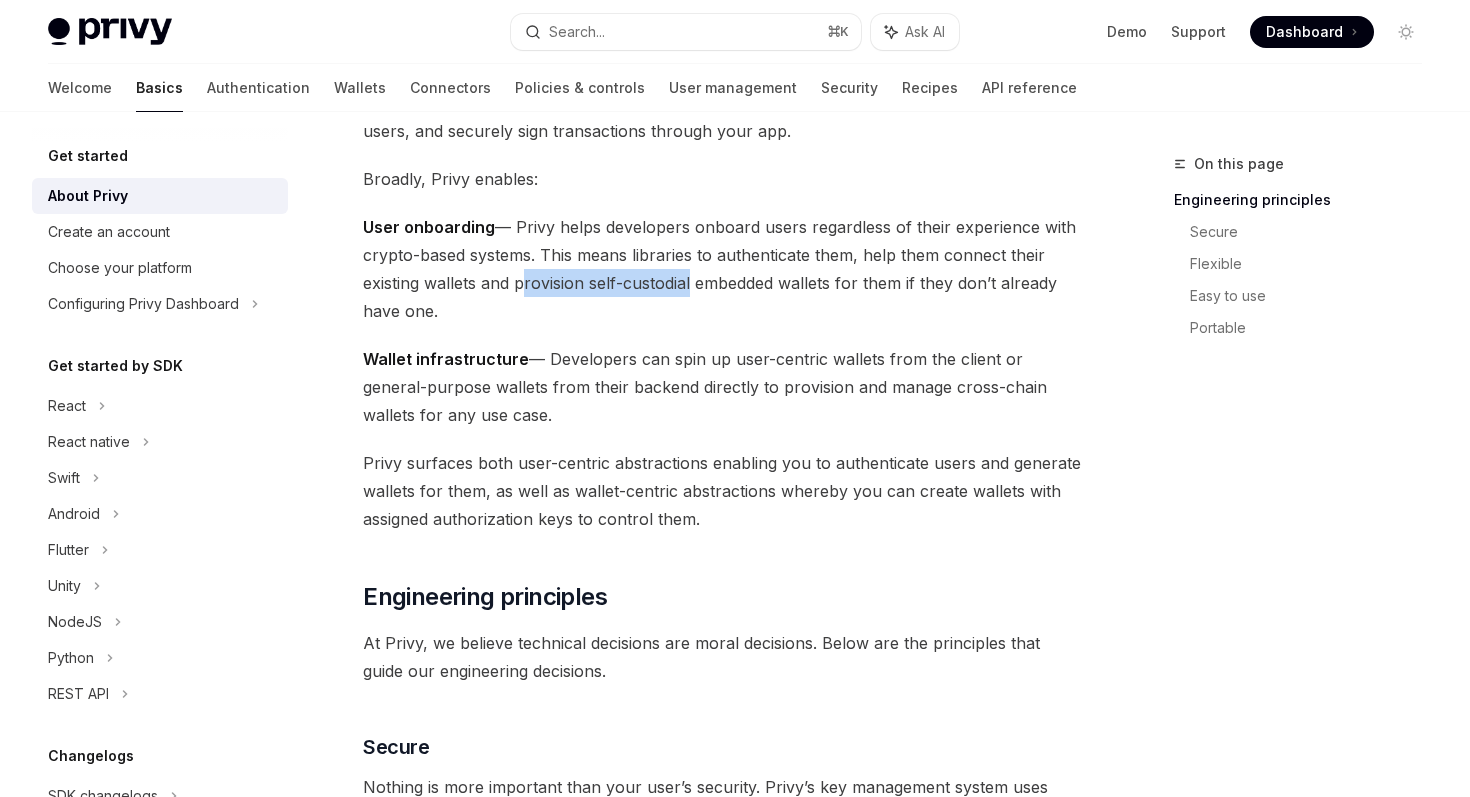 drag, startPoint x: 647, startPoint y: 357, endPoint x: 631, endPoint y: 432, distance: 76.687675 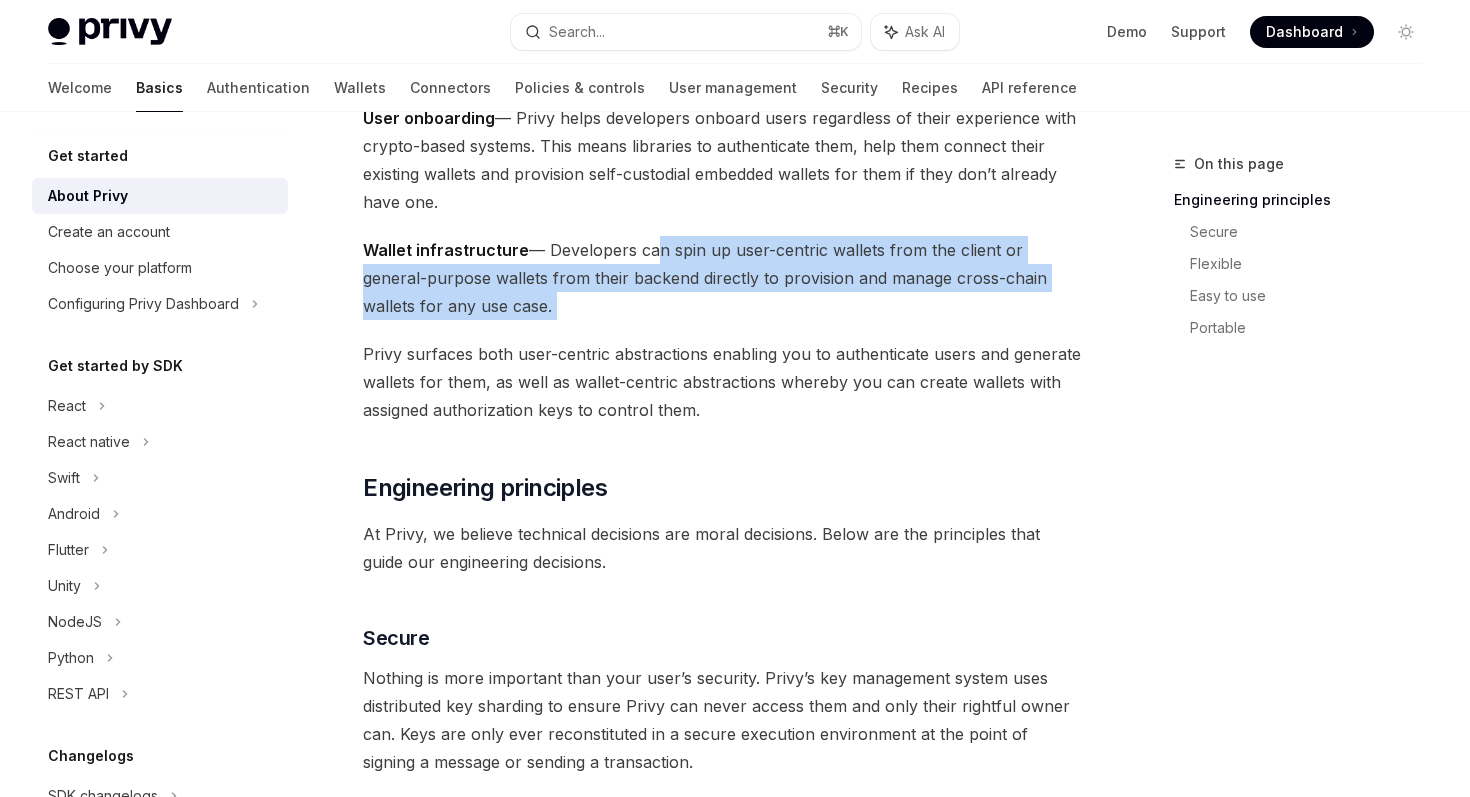 scroll, scrollTop: 302, scrollLeft: 0, axis: vertical 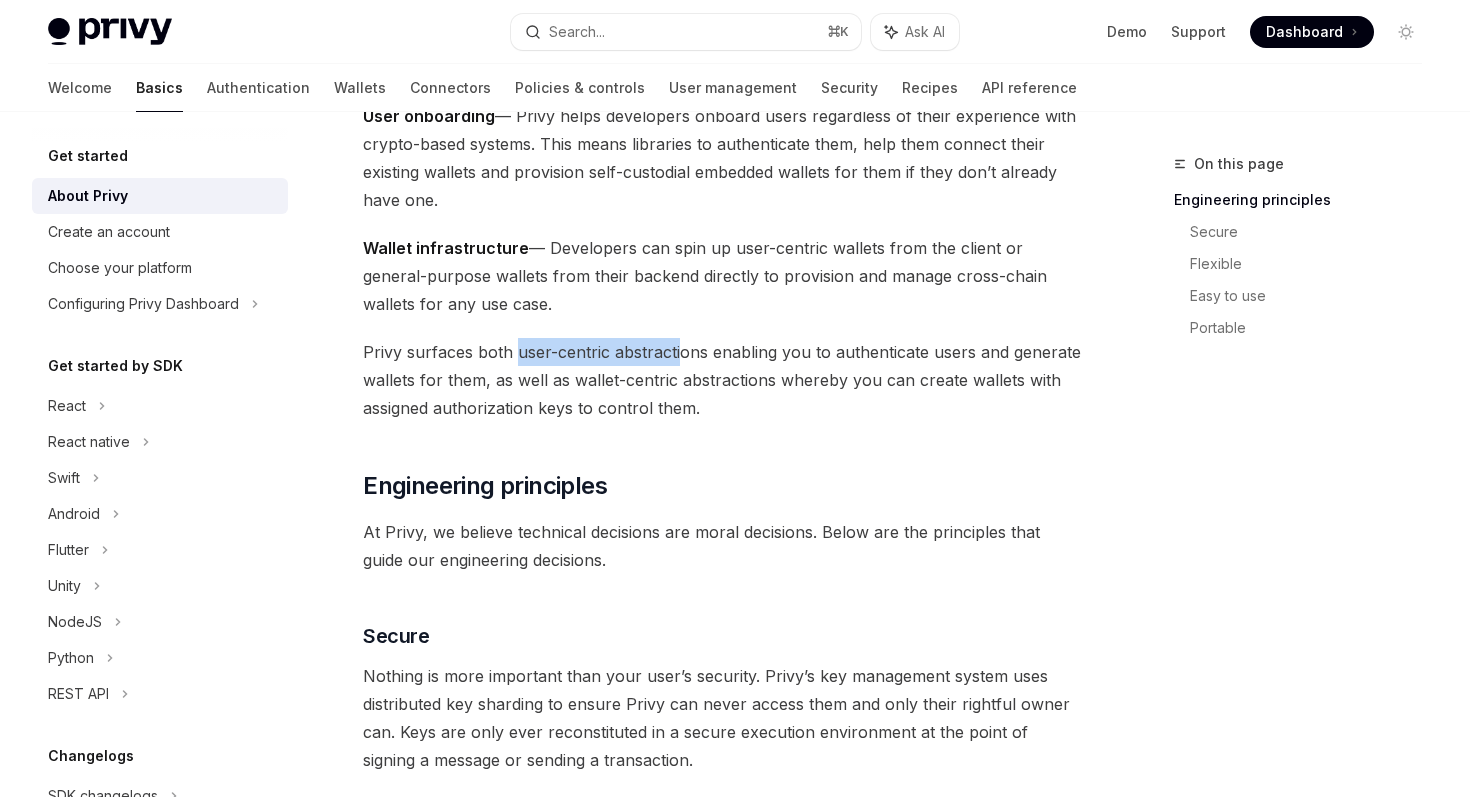 drag, startPoint x: 515, startPoint y: 345, endPoint x: 675, endPoint y: 349, distance: 160.04999 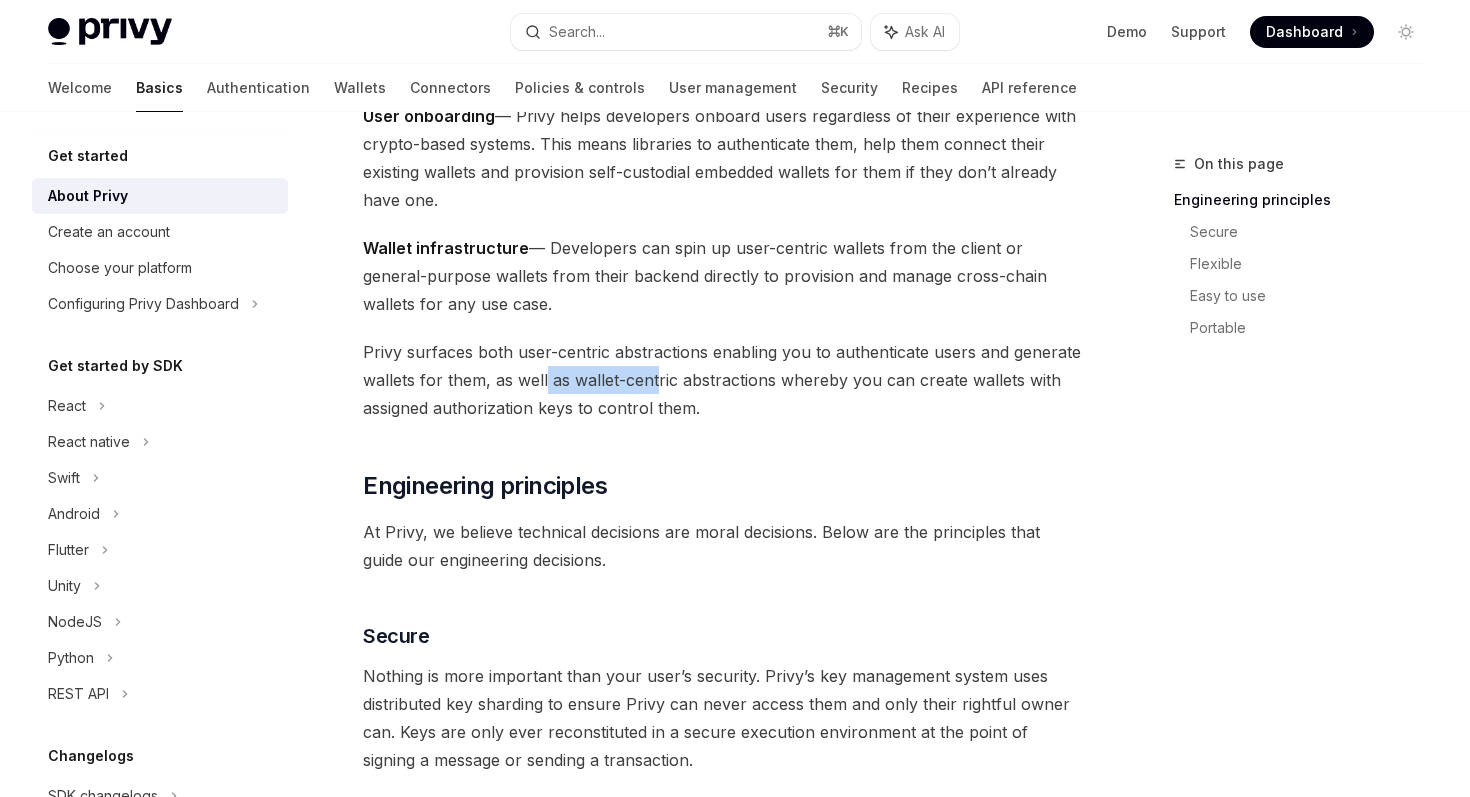 drag, startPoint x: 545, startPoint y: 378, endPoint x: 658, endPoint y: 375, distance: 113.03982 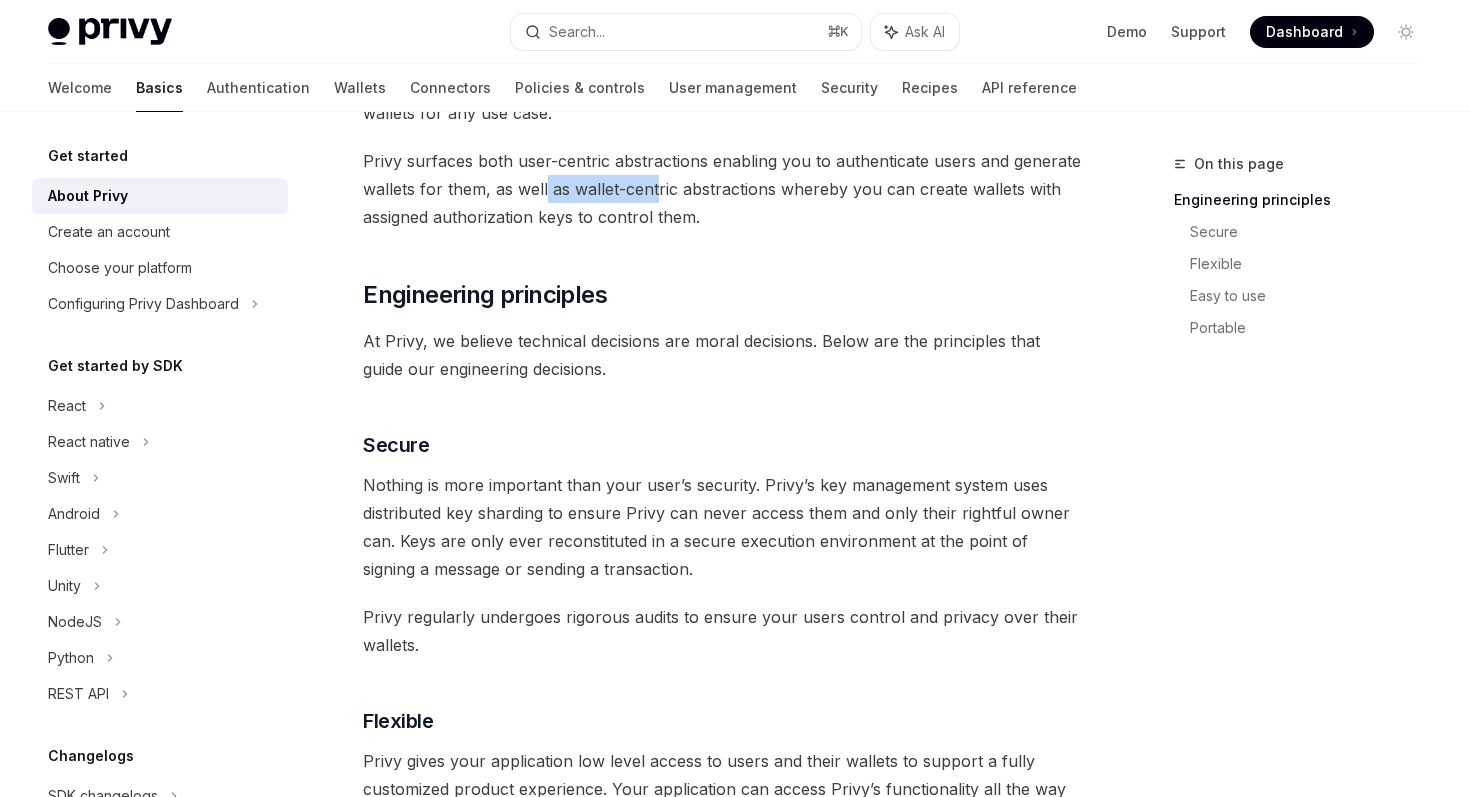 scroll, scrollTop: 509, scrollLeft: 0, axis: vertical 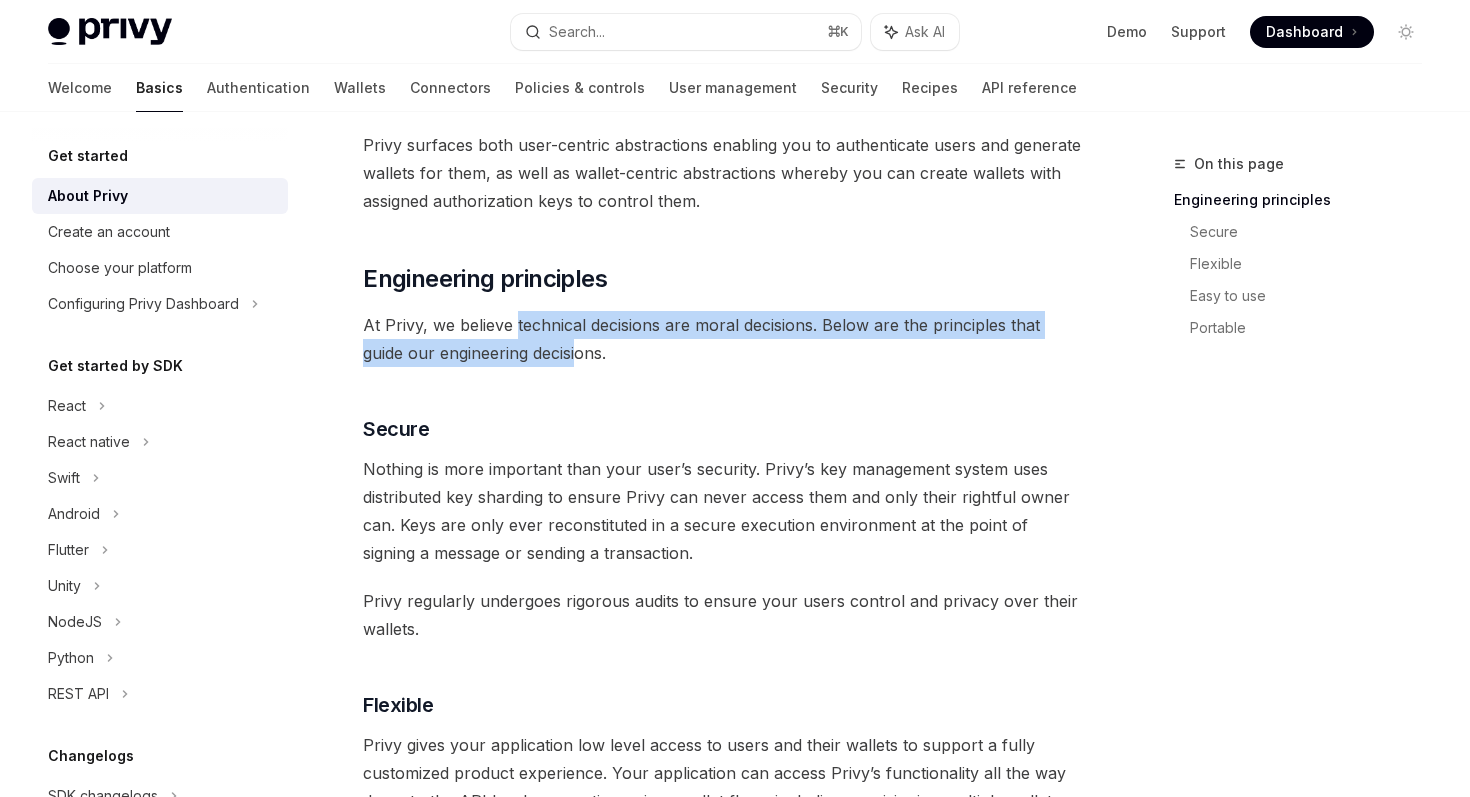 drag, startPoint x: 516, startPoint y: 327, endPoint x: 563, endPoint y: 349, distance: 51.894123 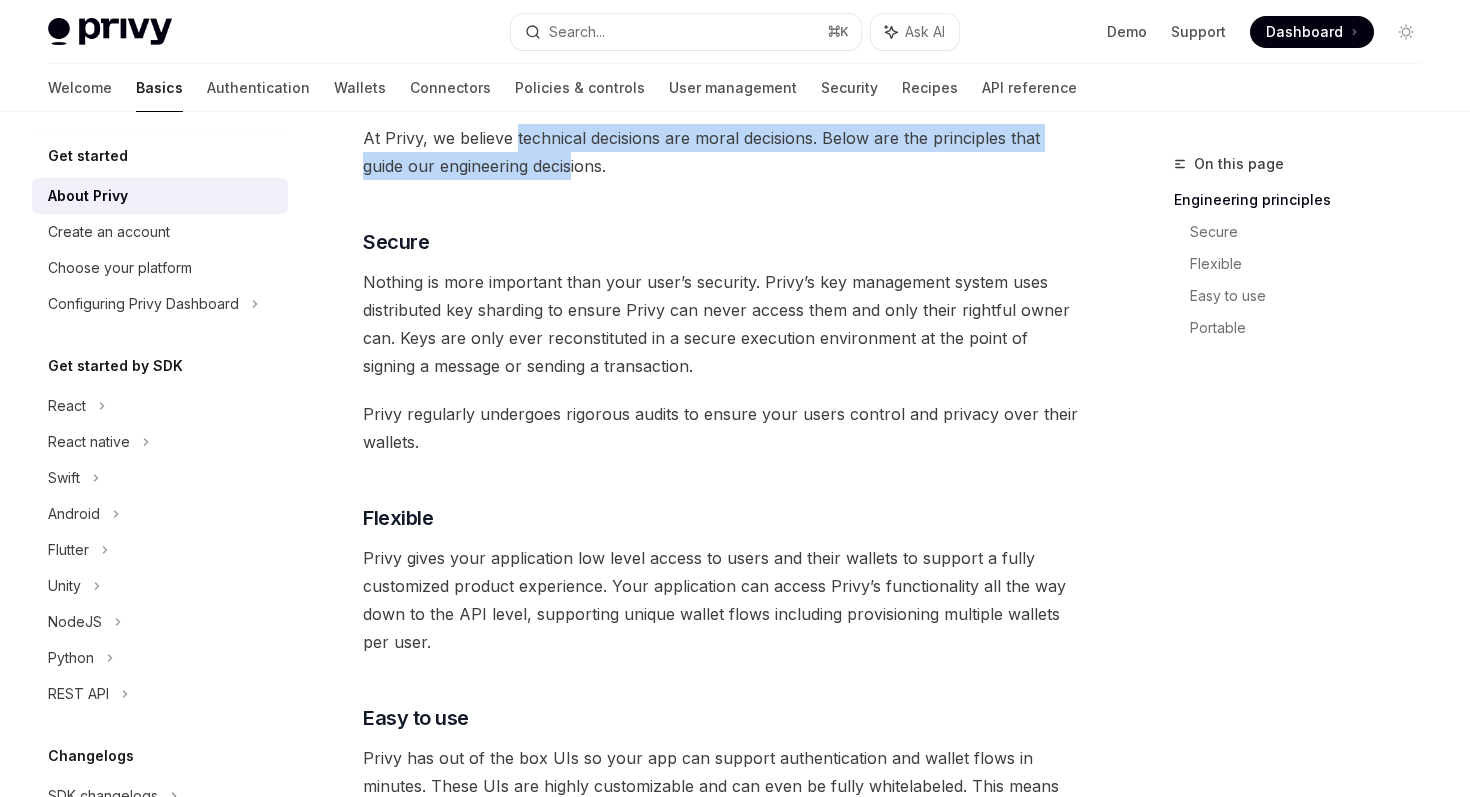 scroll, scrollTop: 697, scrollLeft: 0, axis: vertical 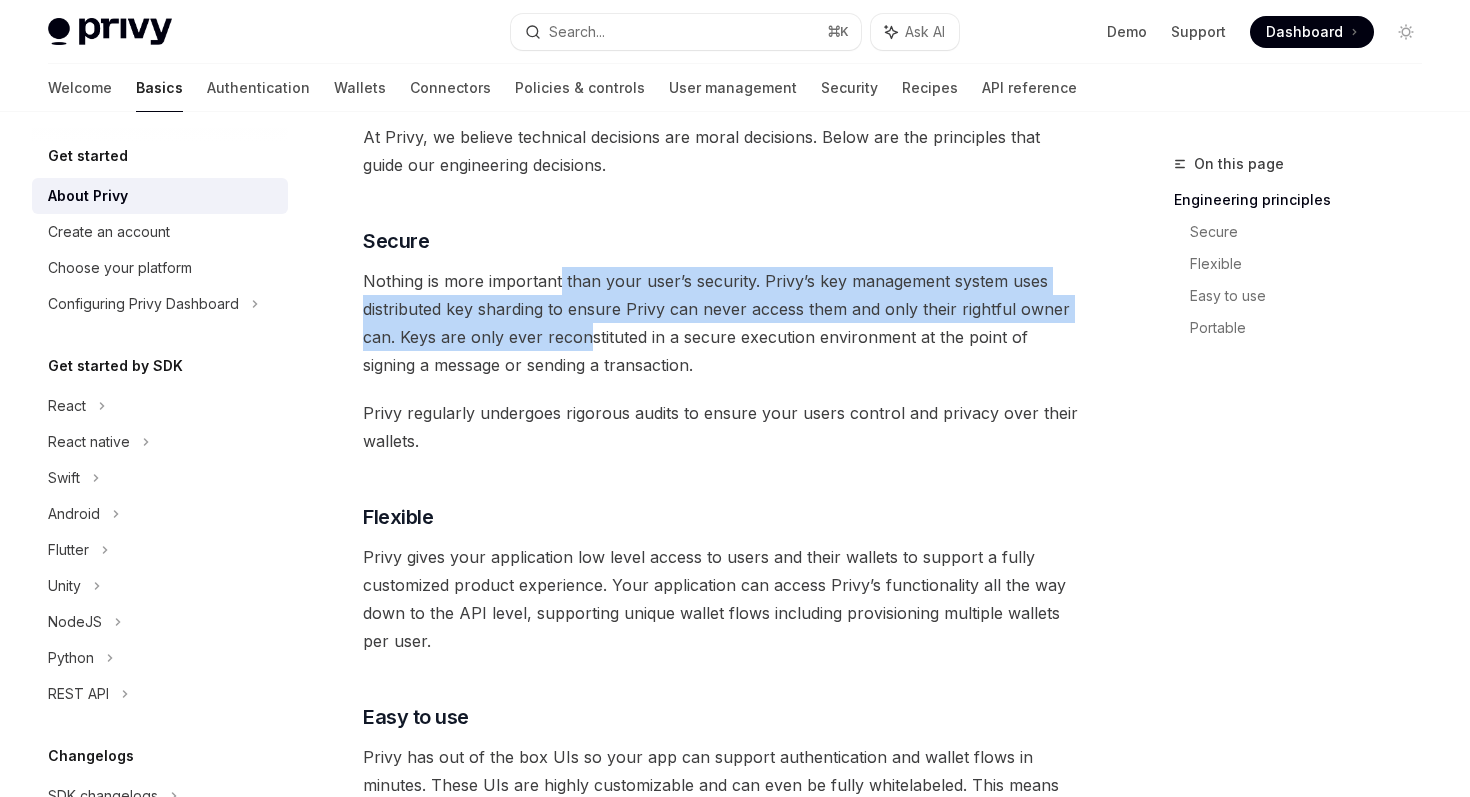 drag, startPoint x: 560, startPoint y: 275, endPoint x: 586, endPoint y: 326, distance: 57.245087 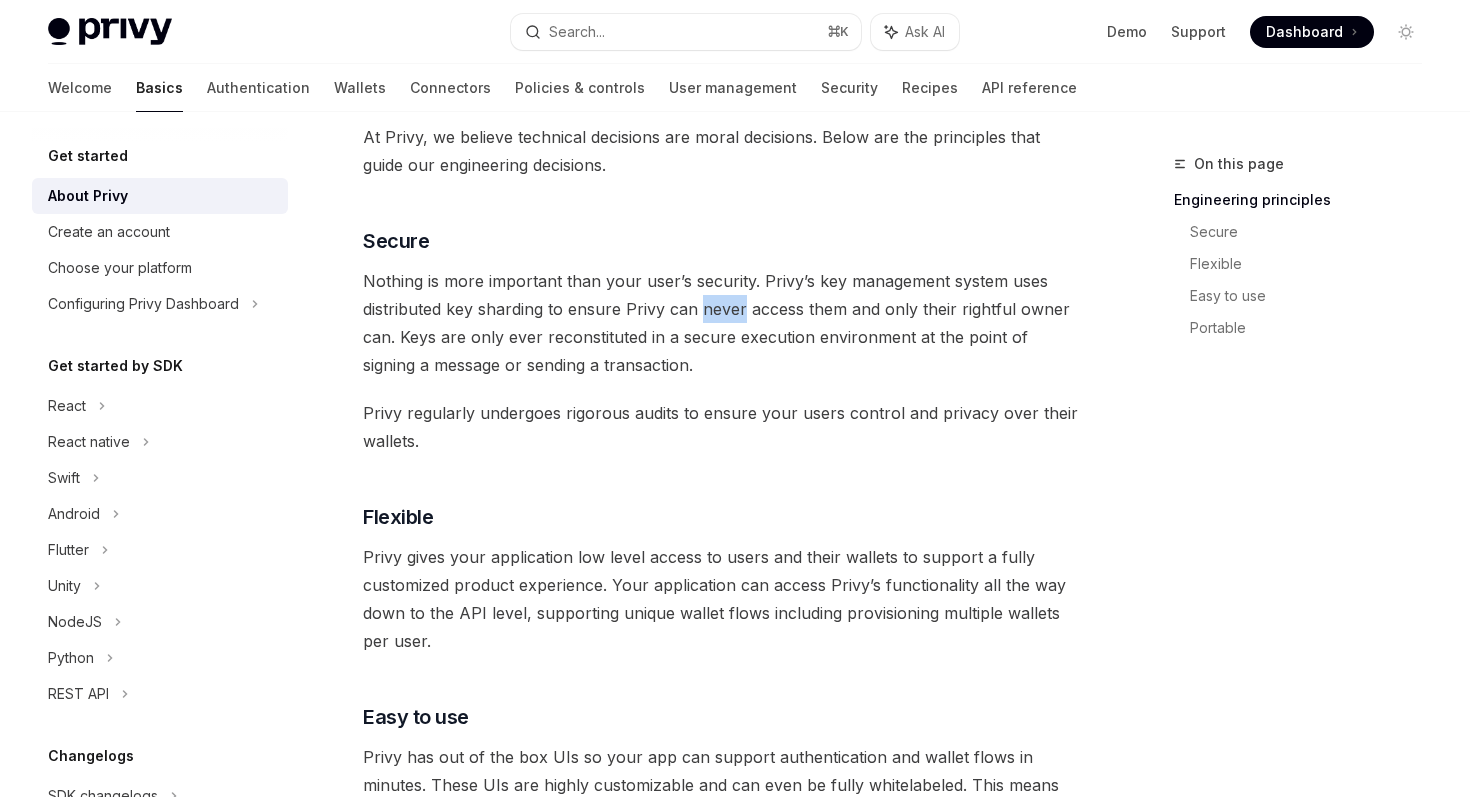 click on "Nothing is more important than your user’s security. Privy’s key management system uses distributed key sharding to ensure Privy can never access them and only their rightful owner can. Keys are only ever reconstituted in a secure execution environment at the point of signing a message or sending a transaction." at bounding box center (722, 323) 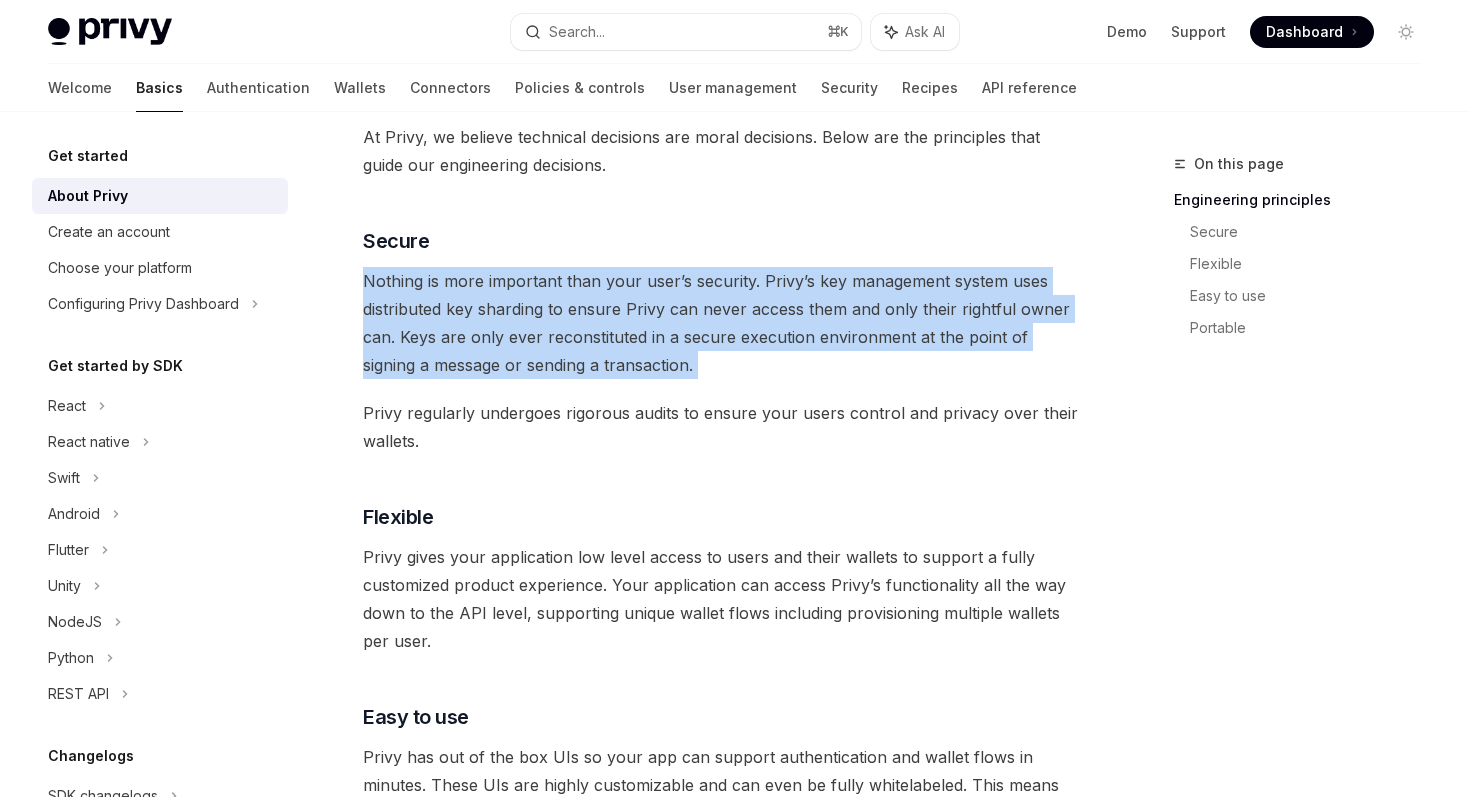 click on "Nothing is more important than your user’s security. Privy’s key management system uses distributed key sharding to ensure Privy can never access them and only their rightful owner can. Keys are only ever reconstituted in a secure execution environment at the point of signing a message or sending a transaction." at bounding box center (722, 323) 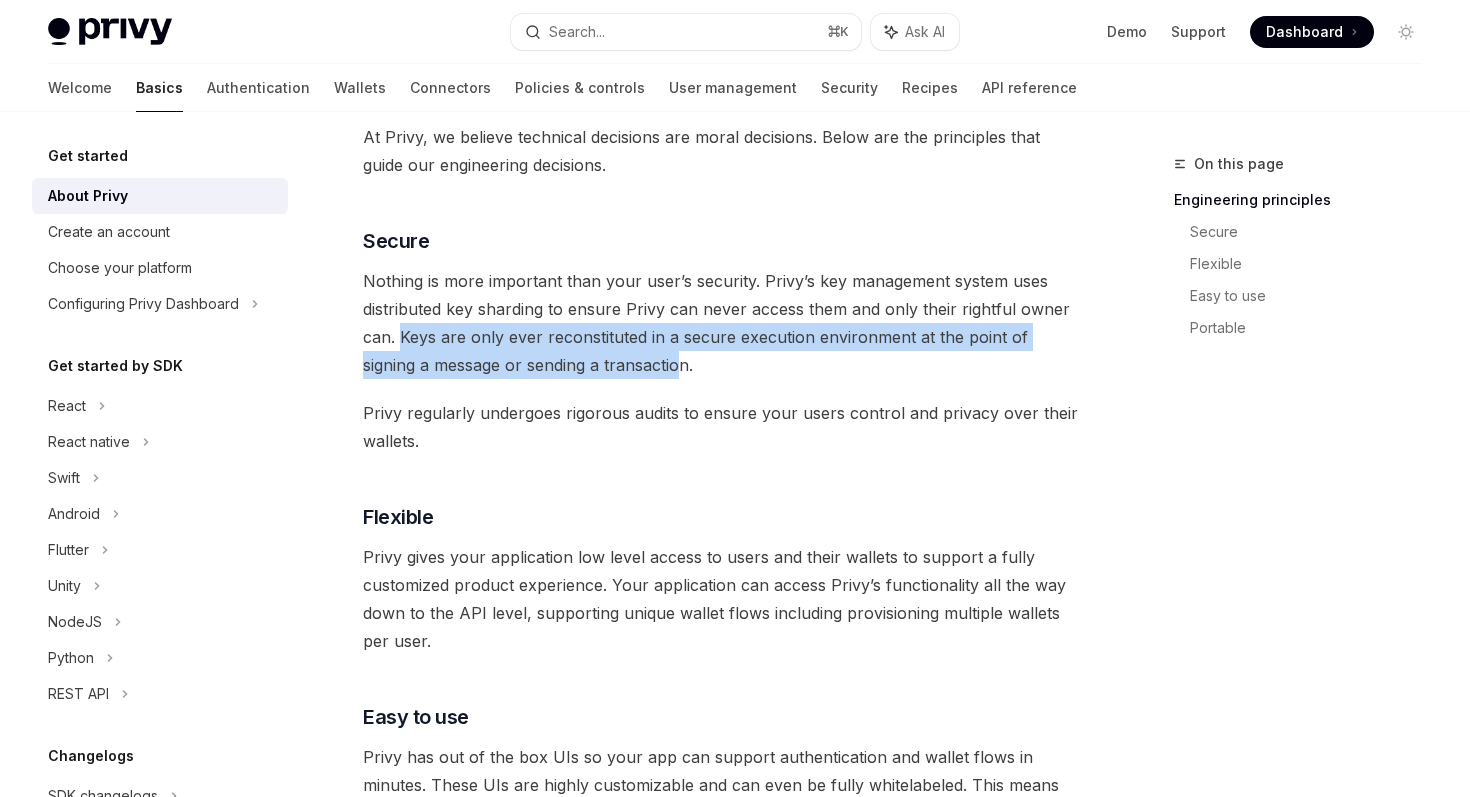 drag, startPoint x: 398, startPoint y: 334, endPoint x: 626, endPoint y: 374, distance: 231.48218 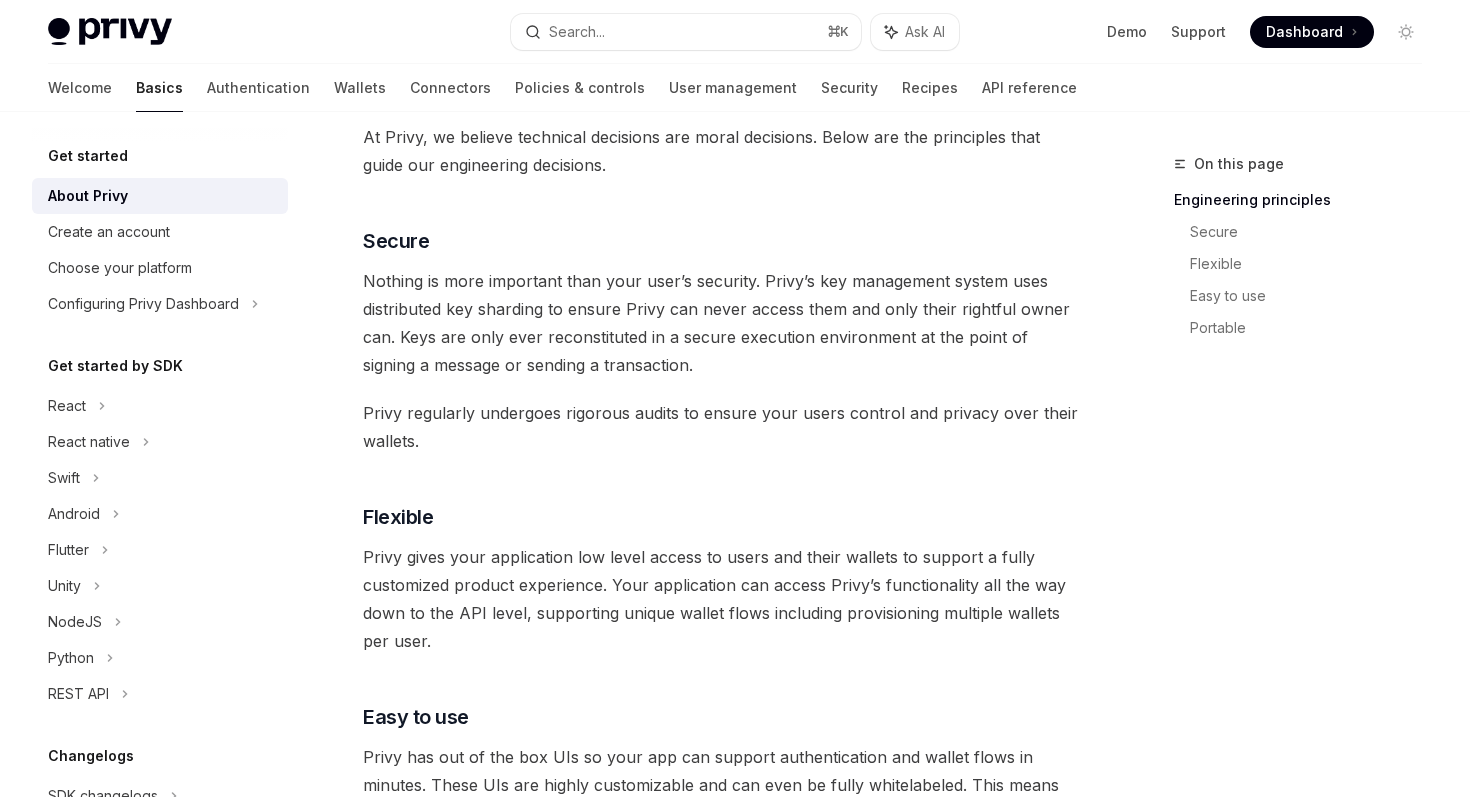click on "Privy regularly undergoes rigorous audits to ensure your users control and privacy over their wallets." at bounding box center (722, 427) 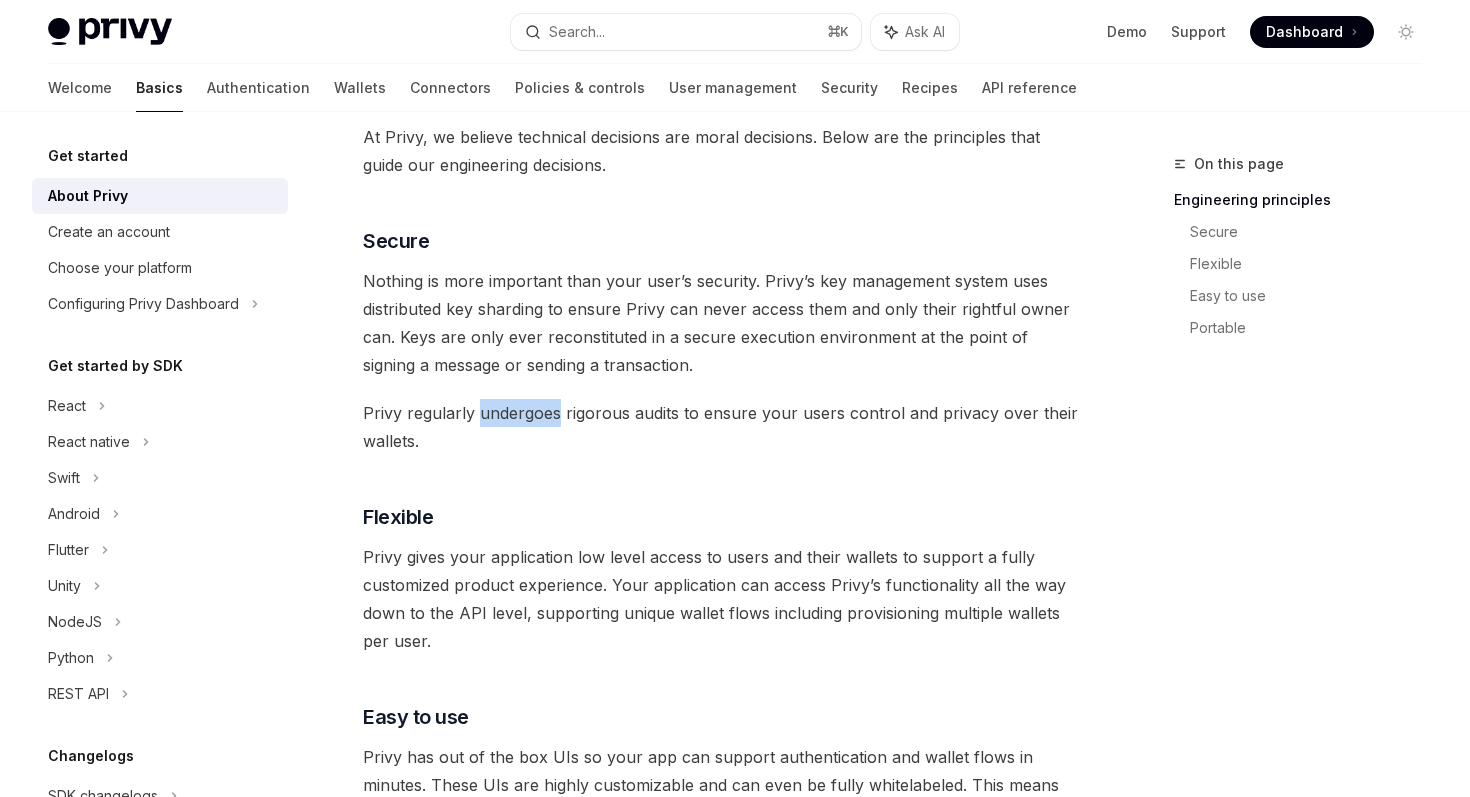 click on "Privy regularly undergoes rigorous audits to ensure your users control and privacy over their wallets." at bounding box center (722, 427) 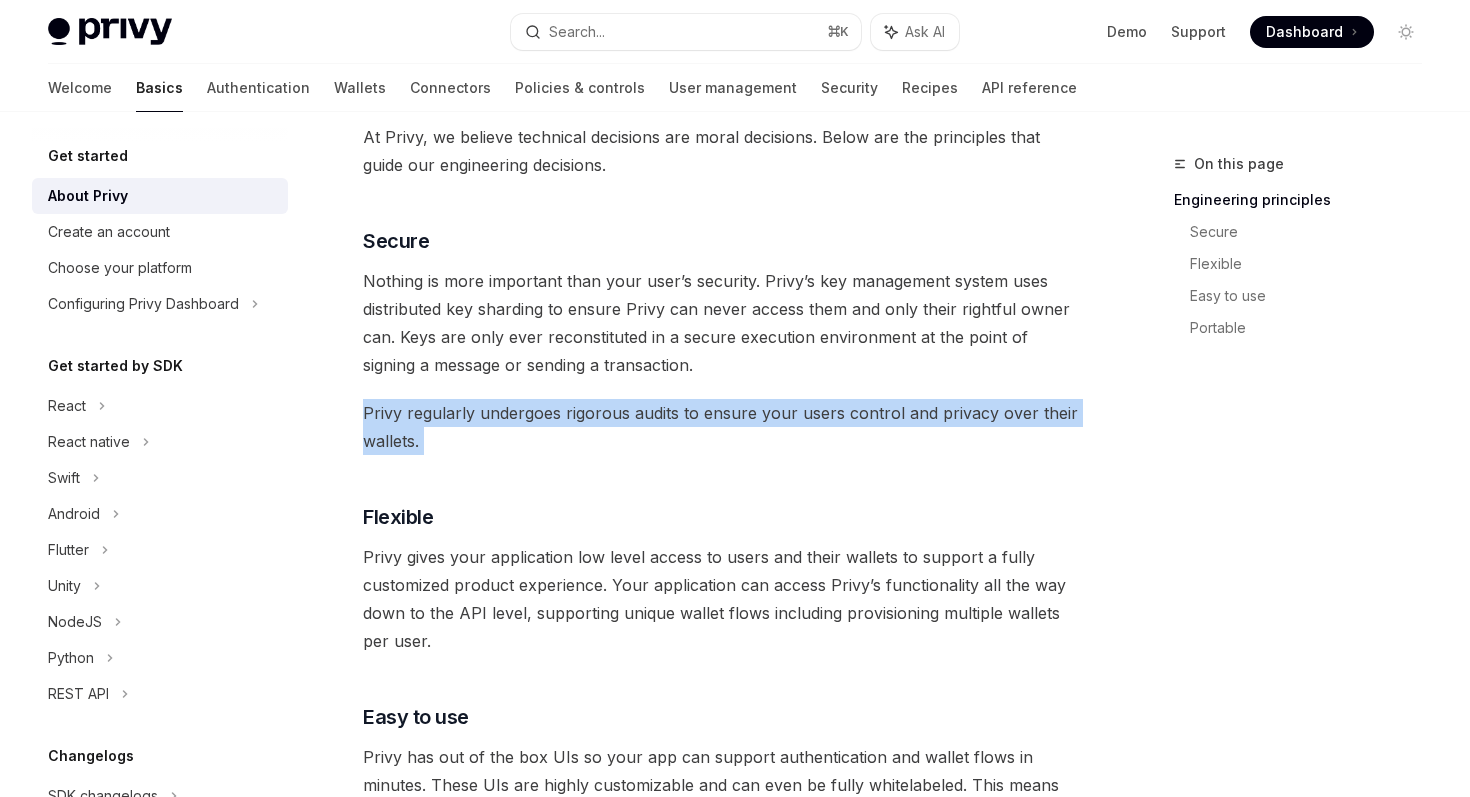 click on "Privy regularly undergoes rigorous audits to ensure your users control and privacy over their wallets." at bounding box center [722, 427] 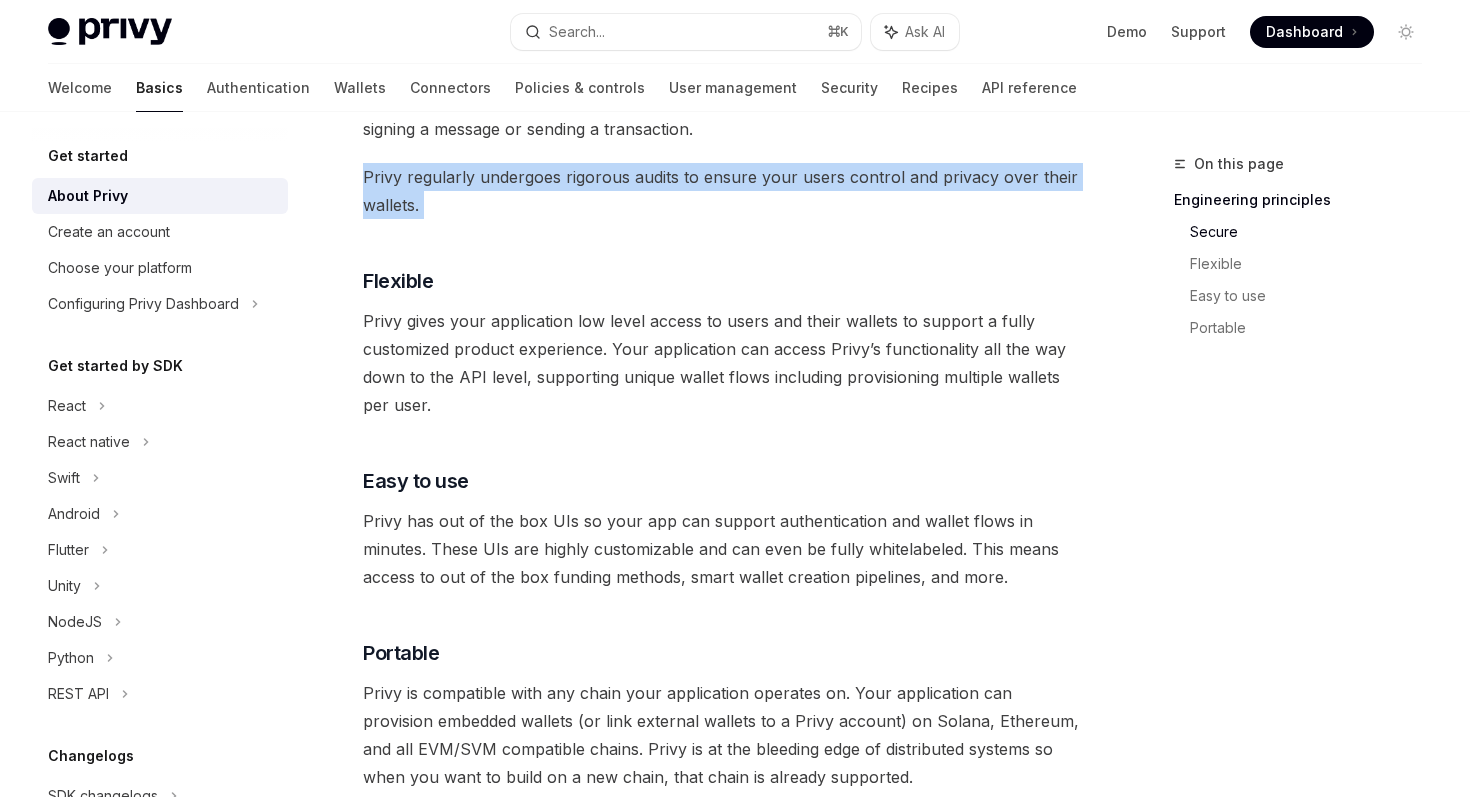 scroll, scrollTop: 944, scrollLeft: 0, axis: vertical 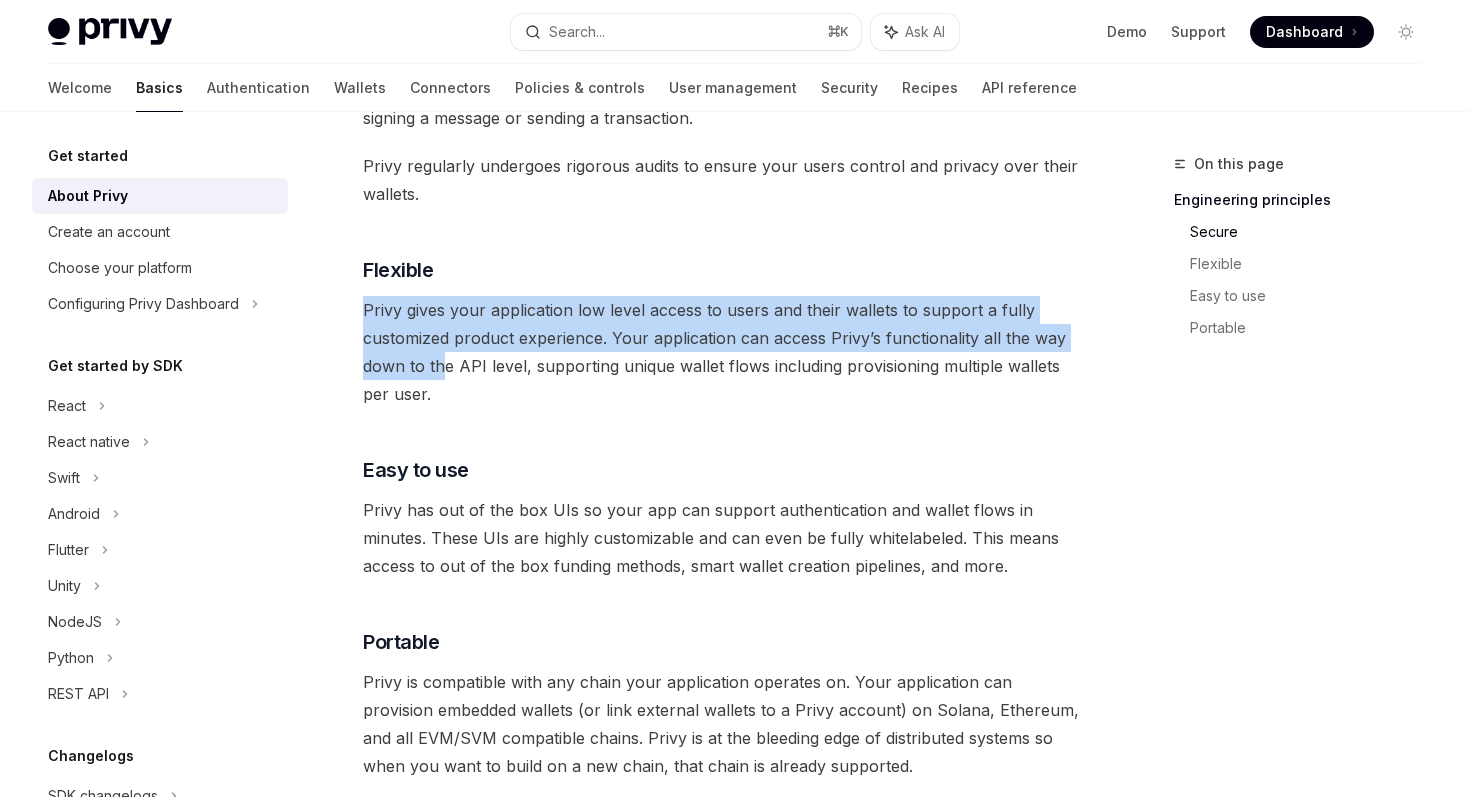 drag, startPoint x: 425, startPoint y: 291, endPoint x: 442, endPoint y: 370, distance: 80.80842 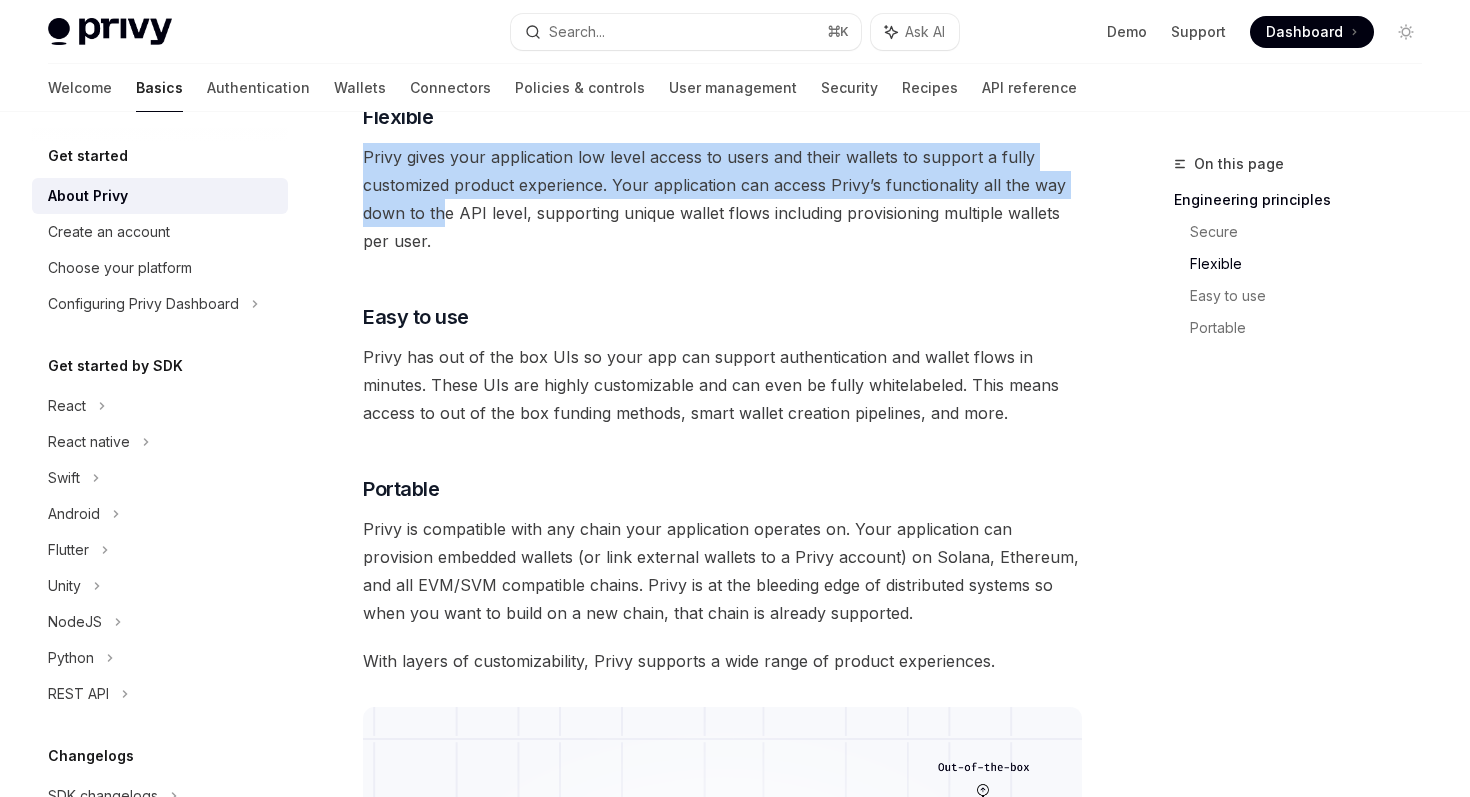 scroll, scrollTop: 1092, scrollLeft: 0, axis: vertical 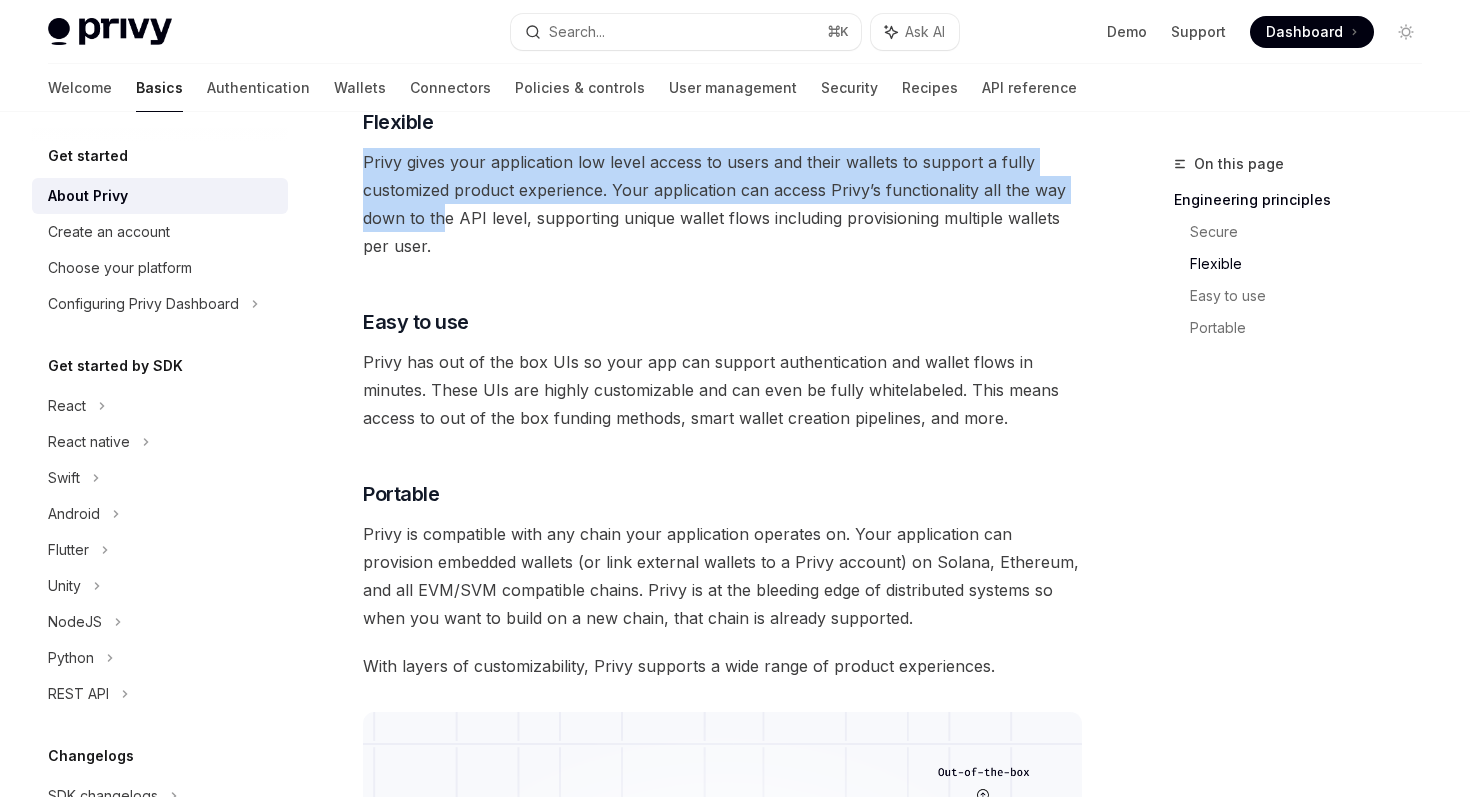 click at bounding box center [1312, 32] 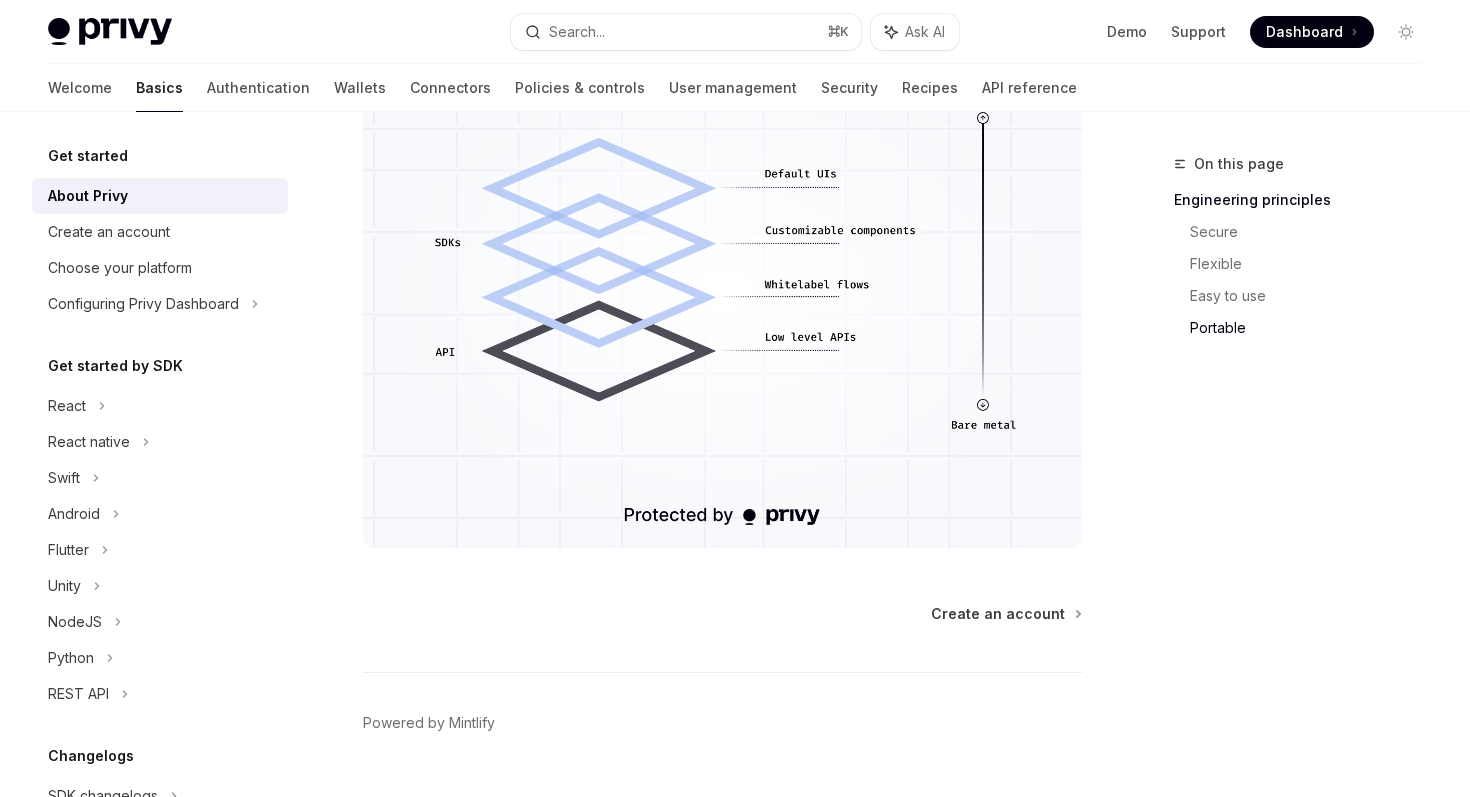 scroll, scrollTop: 1817, scrollLeft: 0, axis: vertical 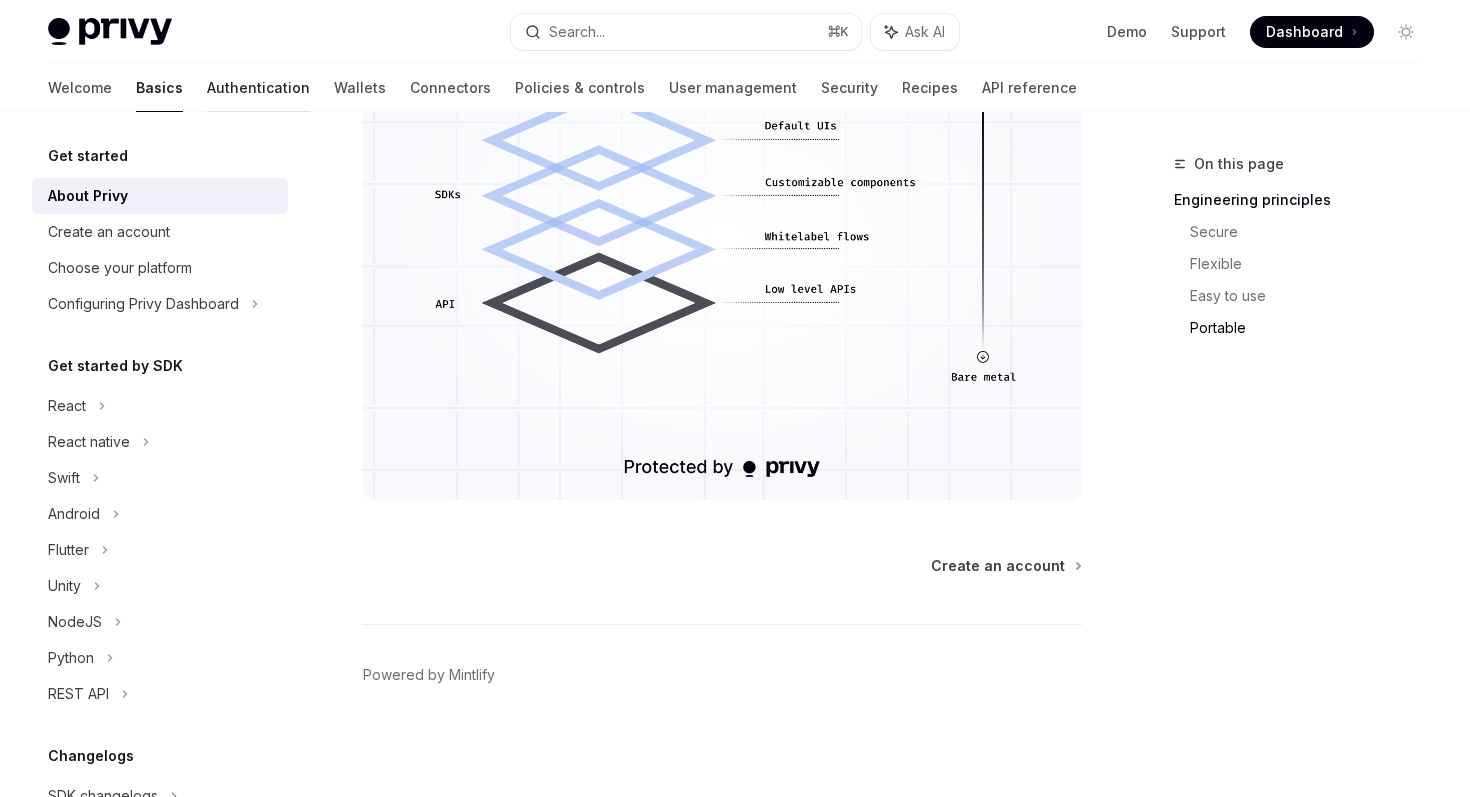 click on "Authentication" at bounding box center [258, 88] 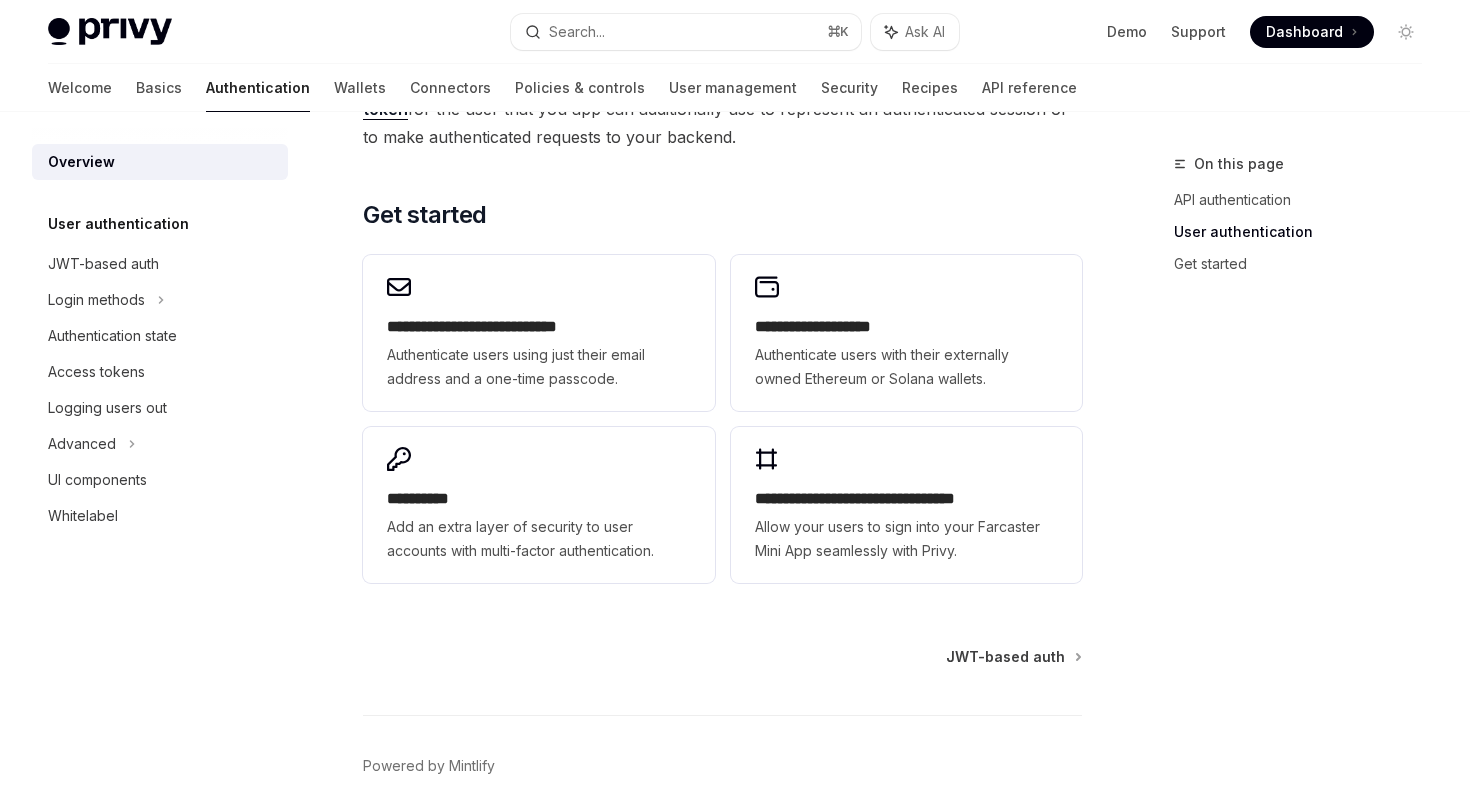 scroll, scrollTop: 1652, scrollLeft: 0, axis: vertical 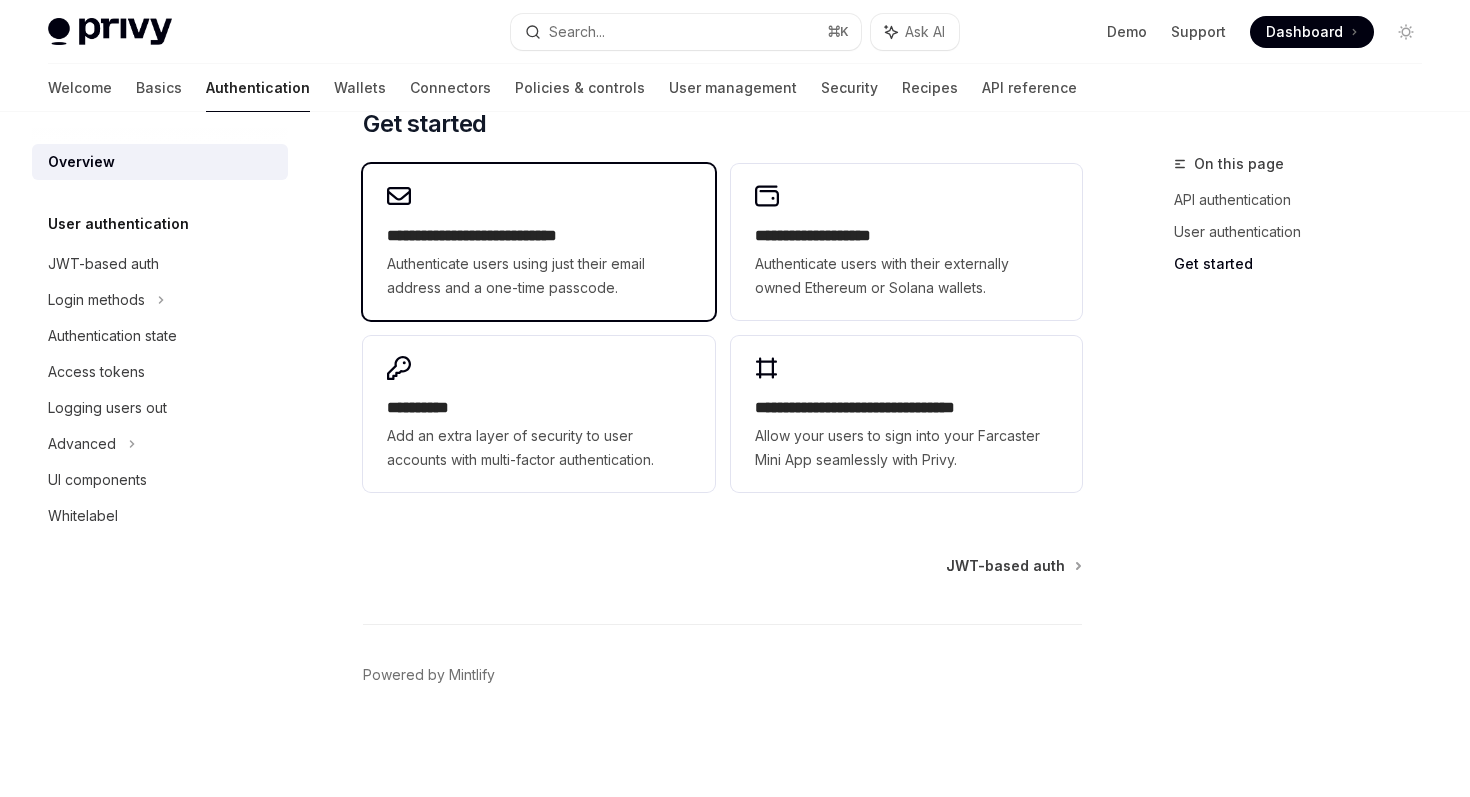 click on "Authenticate users using just their email address and a one-time passcode." at bounding box center (538, 276) 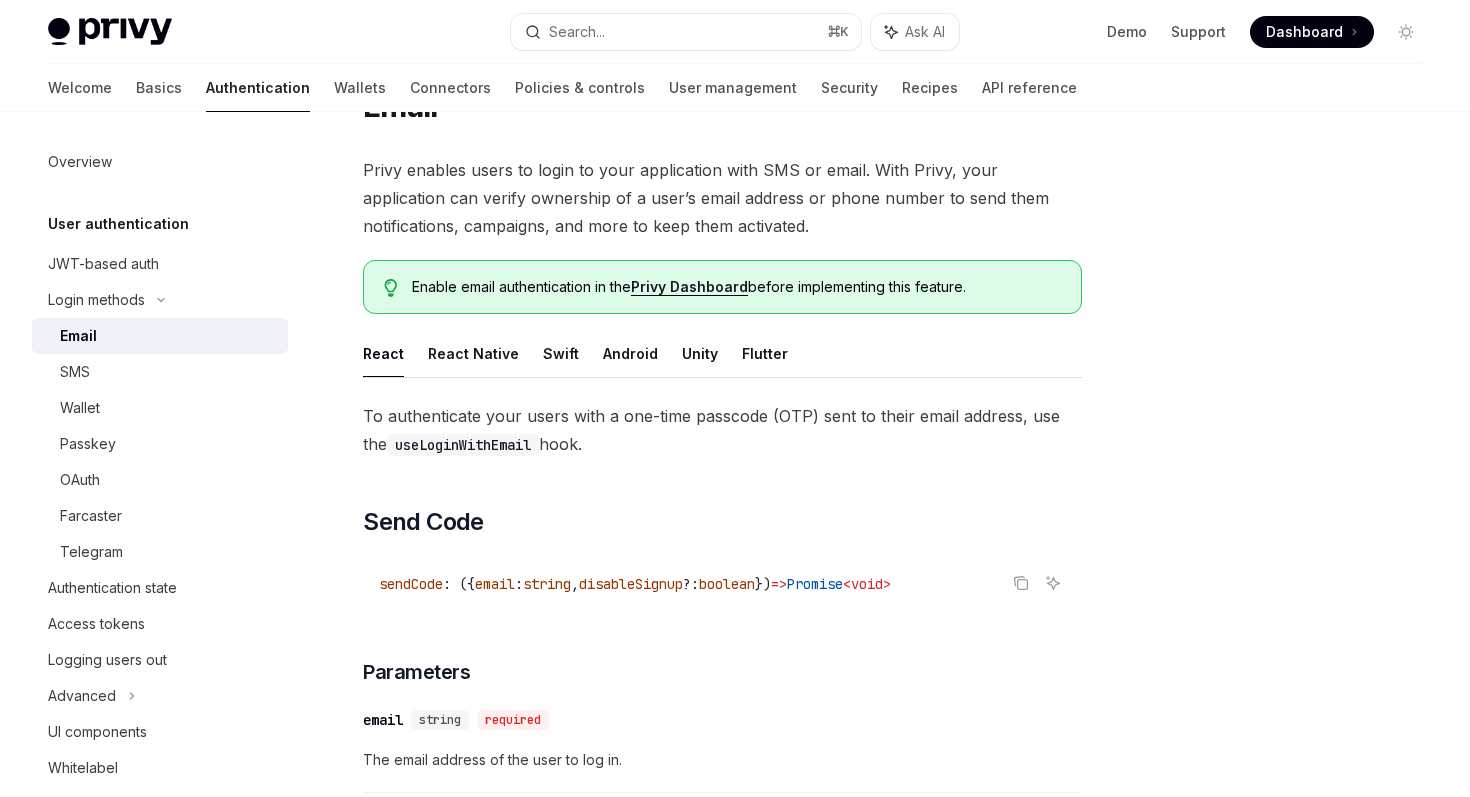 scroll, scrollTop: 101, scrollLeft: 0, axis: vertical 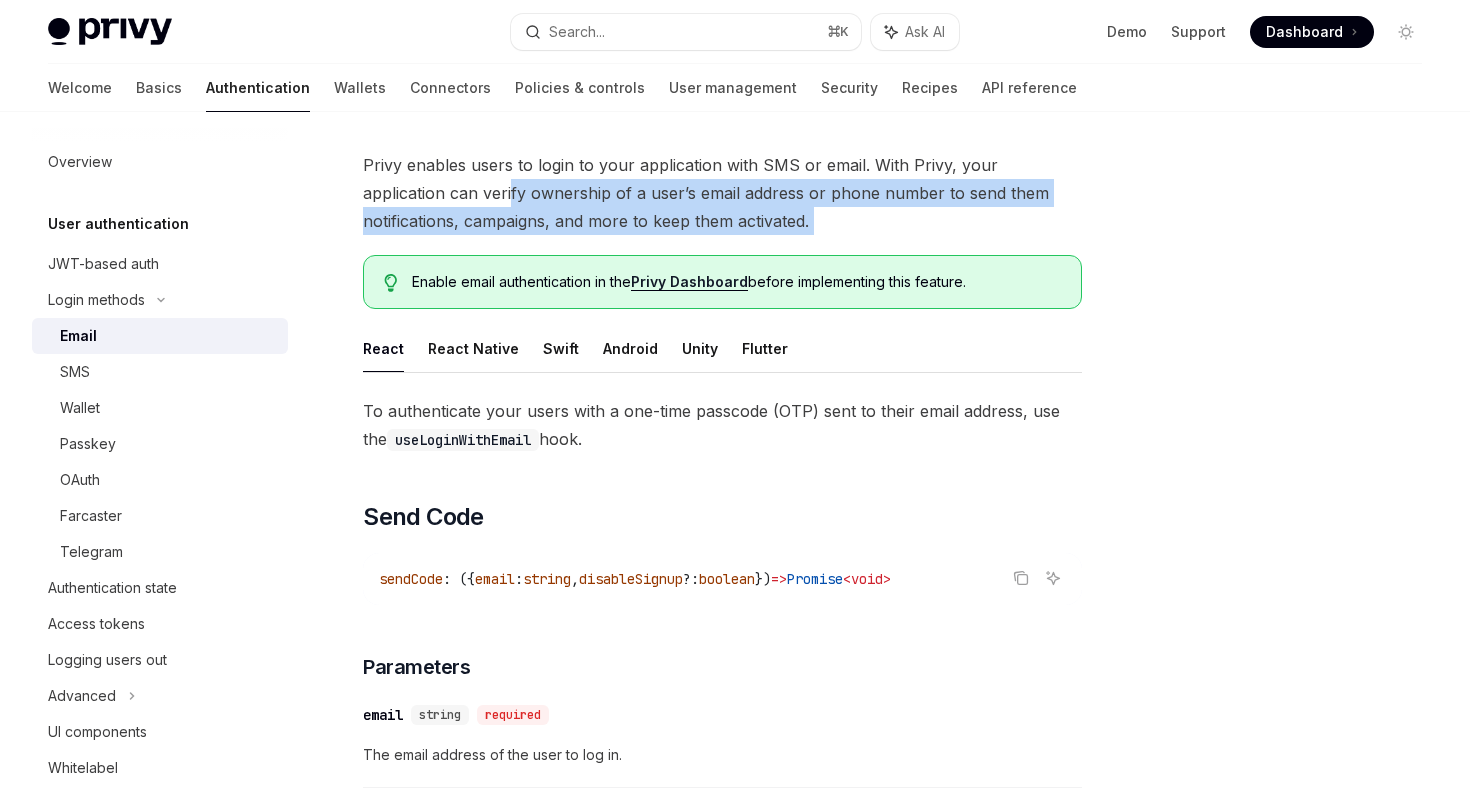drag, startPoint x: 425, startPoint y: 206, endPoint x: 483, endPoint y: 246, distance: 70.45566 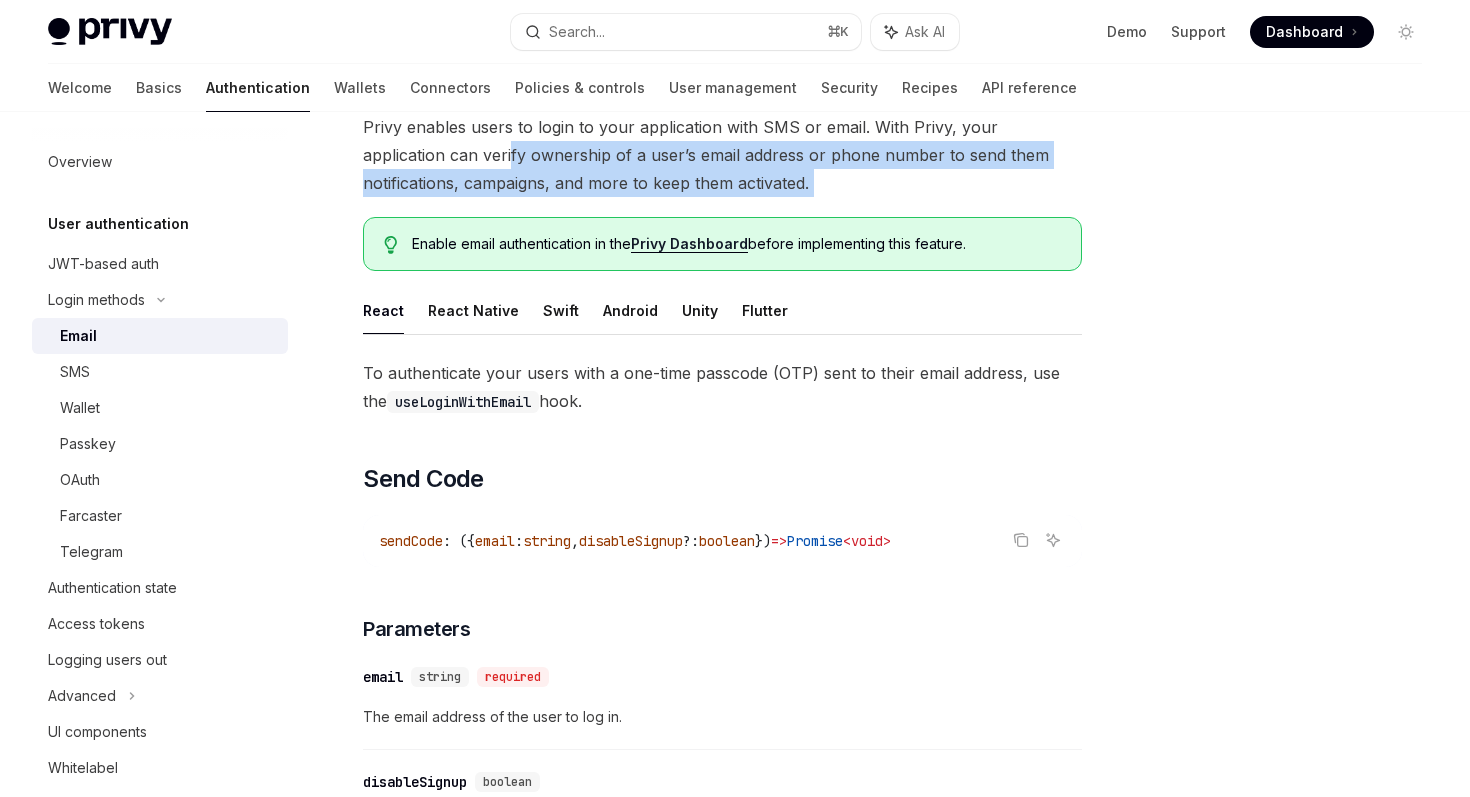 scroll, scrollTop: 144, scrollLeft: 0, axis: vertical 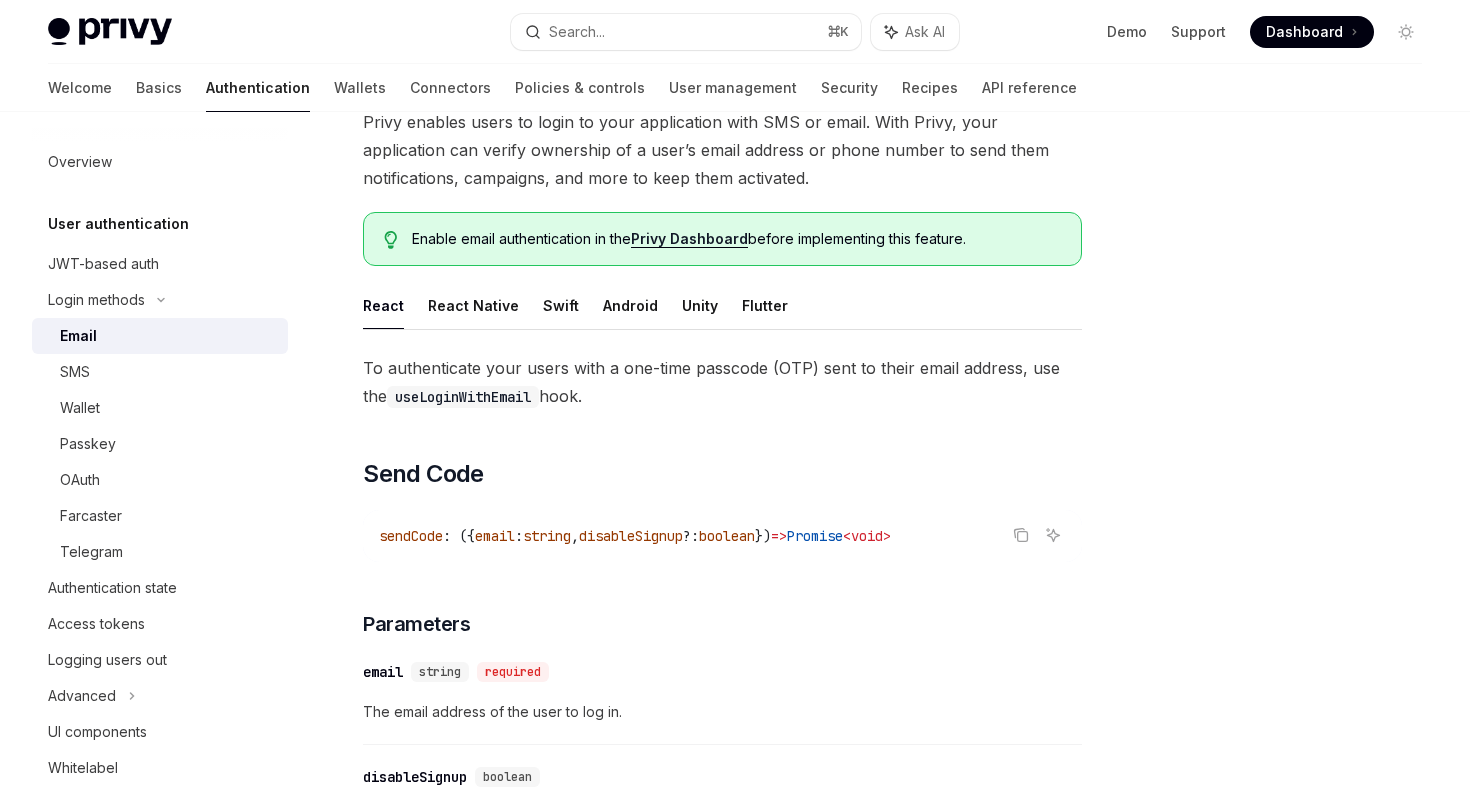 click on "To authenticate your users with a one-time passcode (OTP) sent to their email address, use the  useLoginWithEmail  hook." at bounding box center (722, 382) 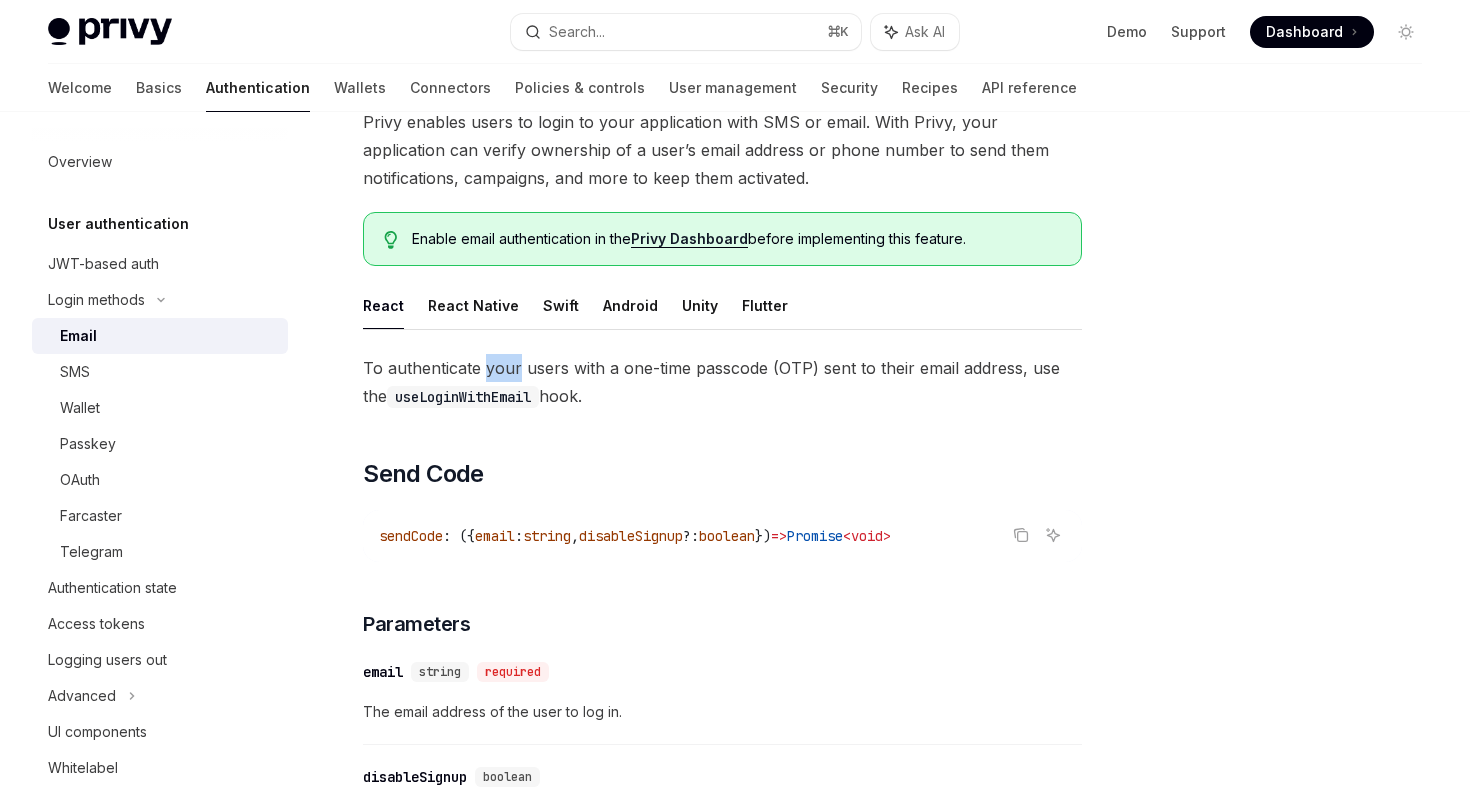 click on "To authenticate your users with a one-time passcode (OTP) sent to their email address, use the  useLoginWithEmail  hook." at bounding box center [722, 382] 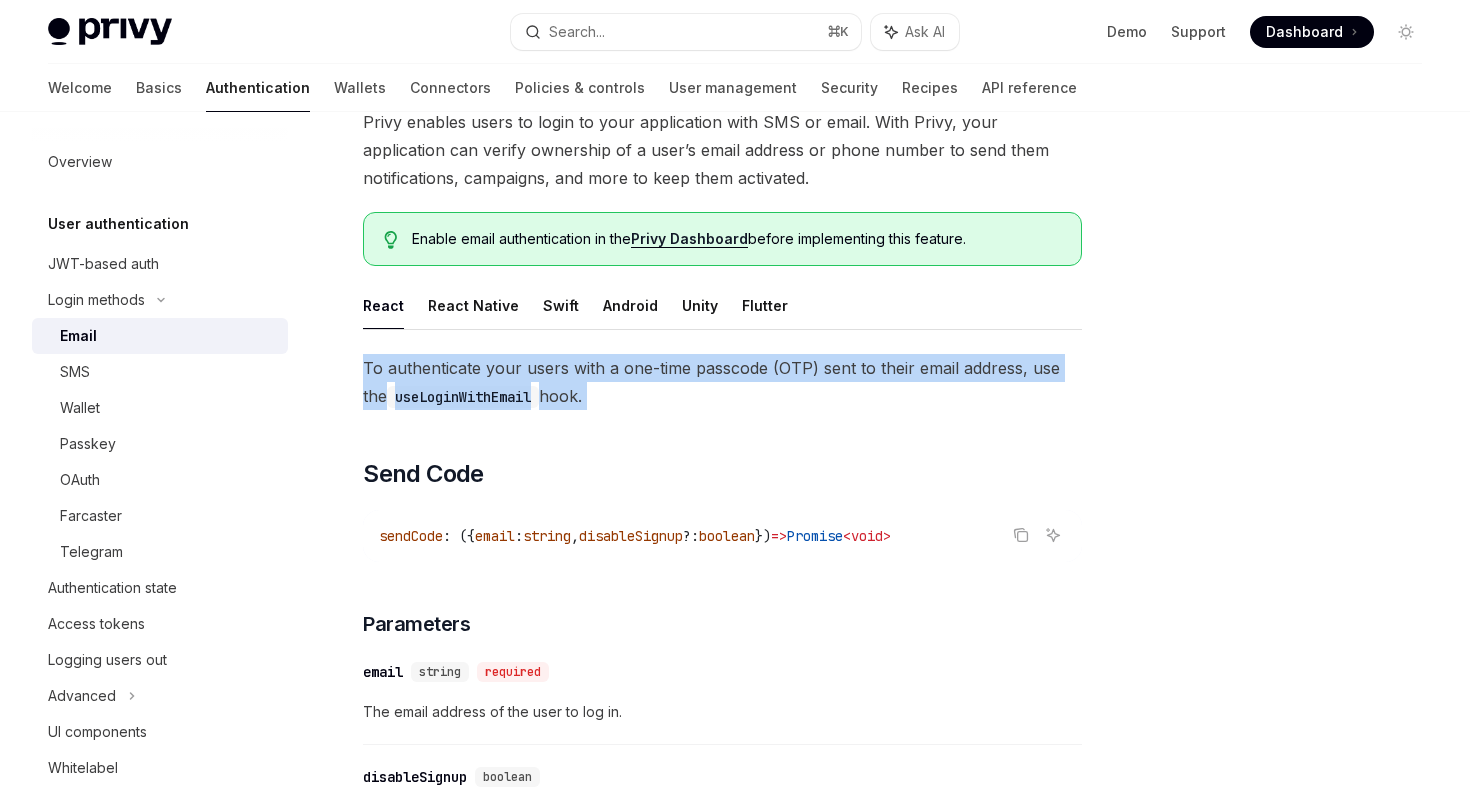 click on "To authenticate your users with a one-time passcode (OTP) sent to their email address, use the  useLoginWithEmail  hook." at bounding box center [722, 382] 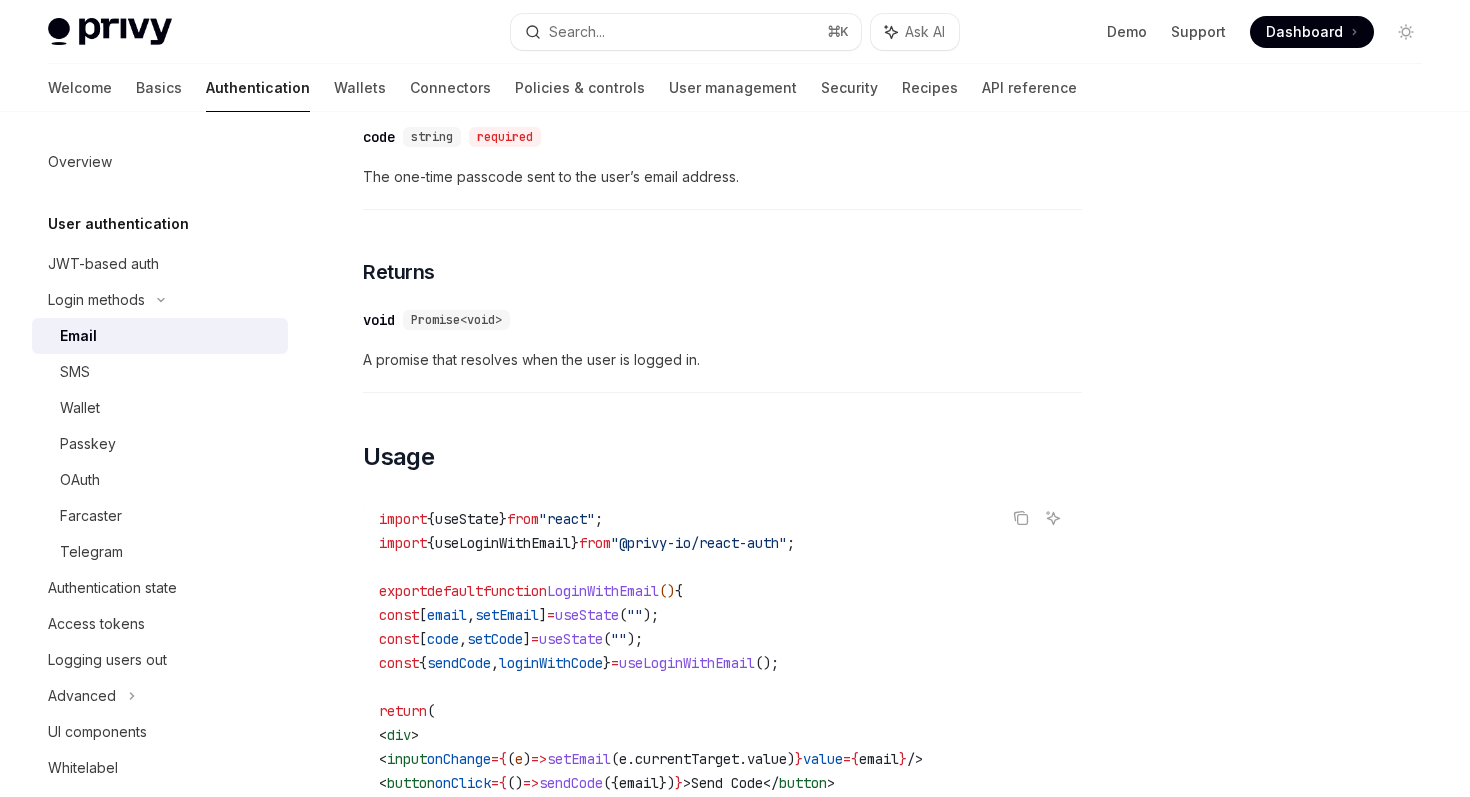 scroll, scrollTop: 1305, scrollLeft: 0, axis: vertical 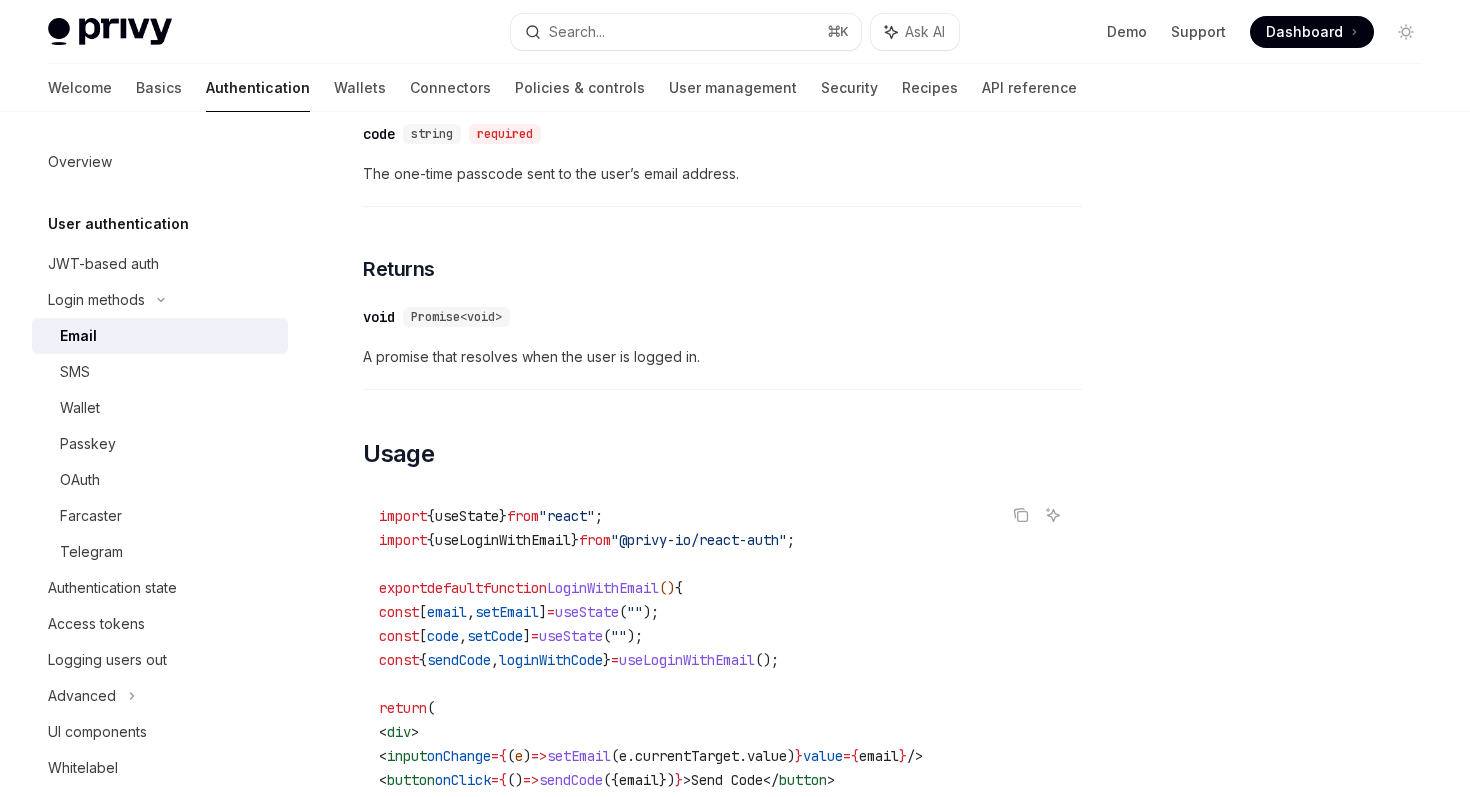 click on "A promise that resolves when the user is logged in." at bounding box center [722, 357] 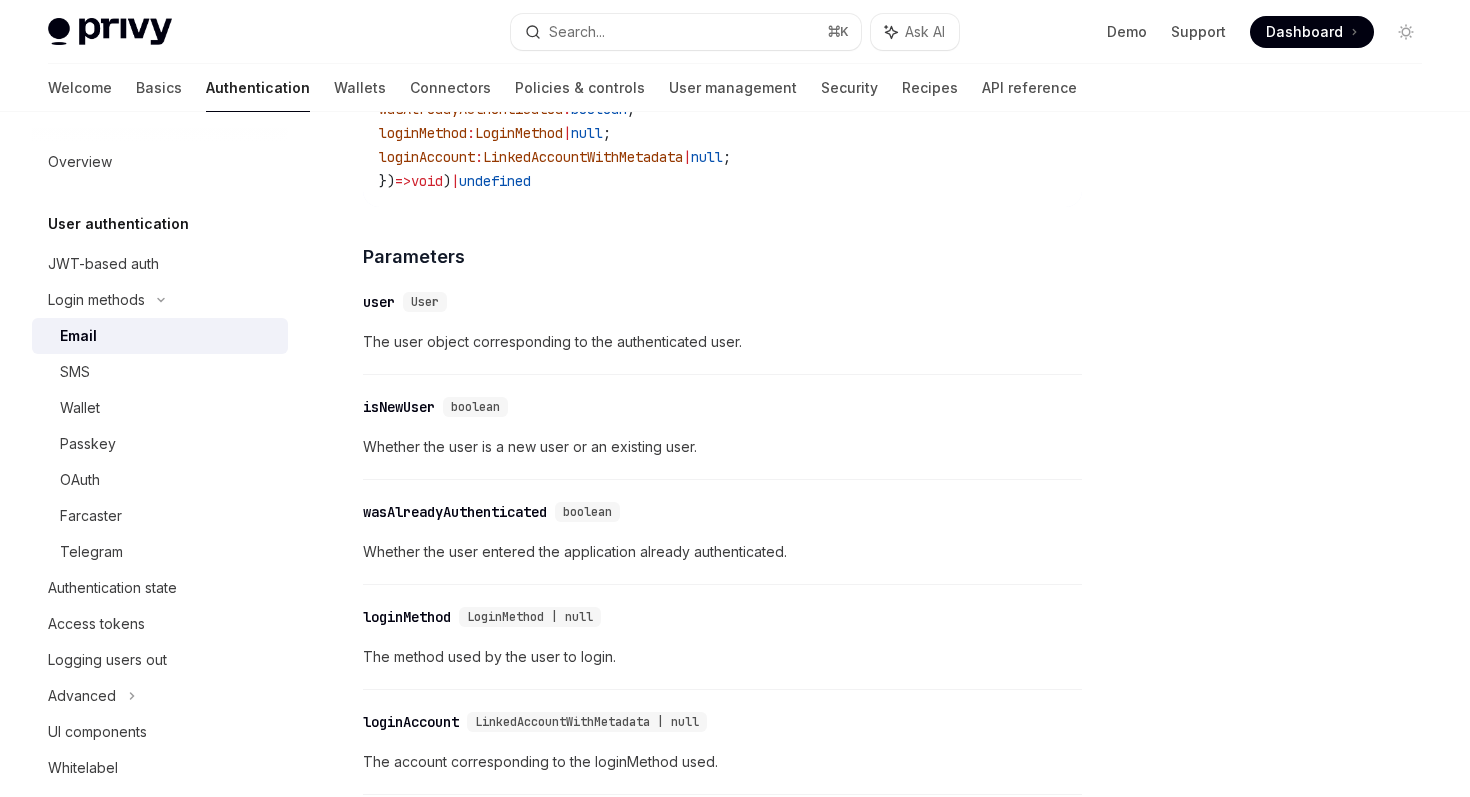 scroll, scrollTop: 3101, scrollLeft: 0, axis: vertical 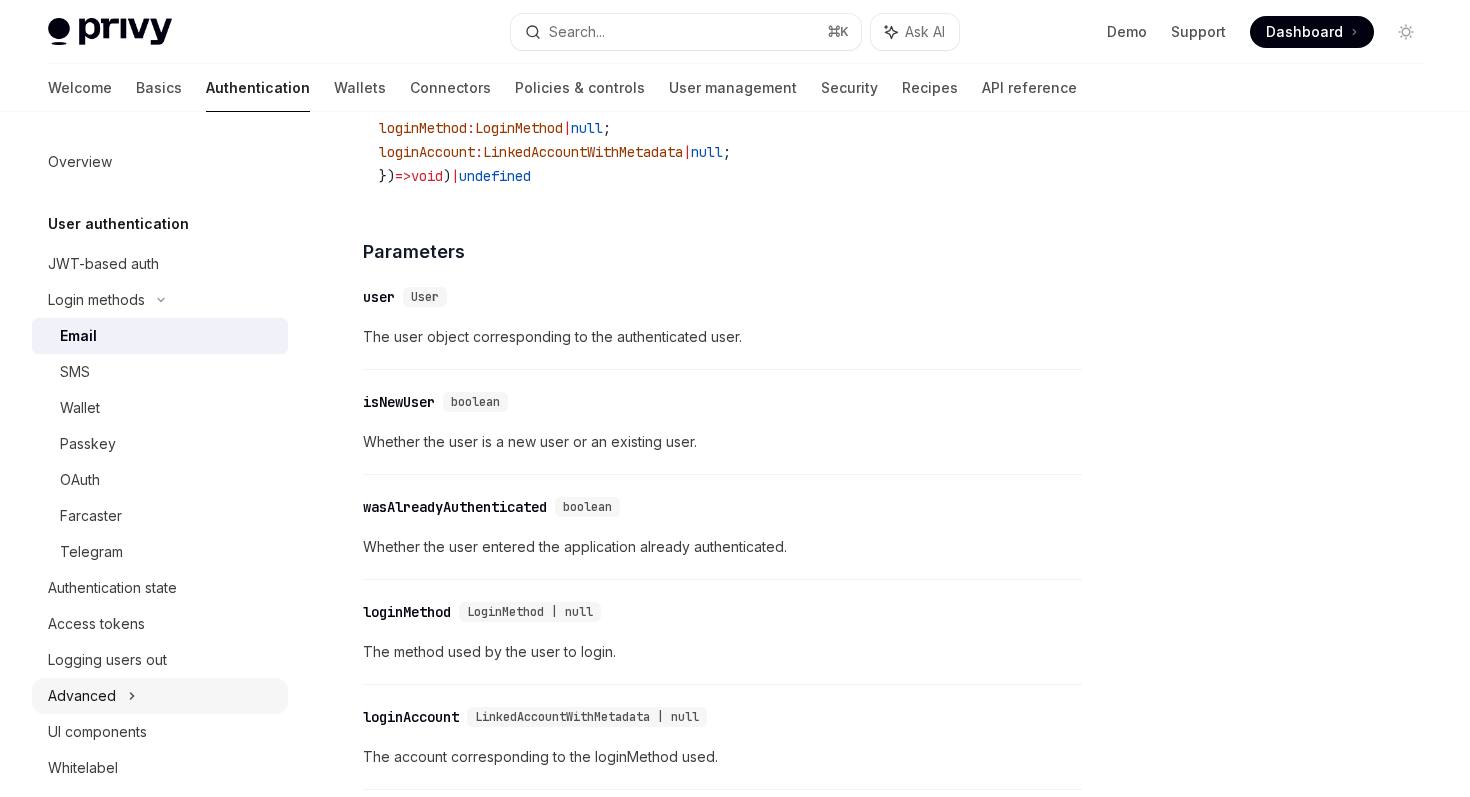 click on "Advanced" at bounding box center (160, 696) 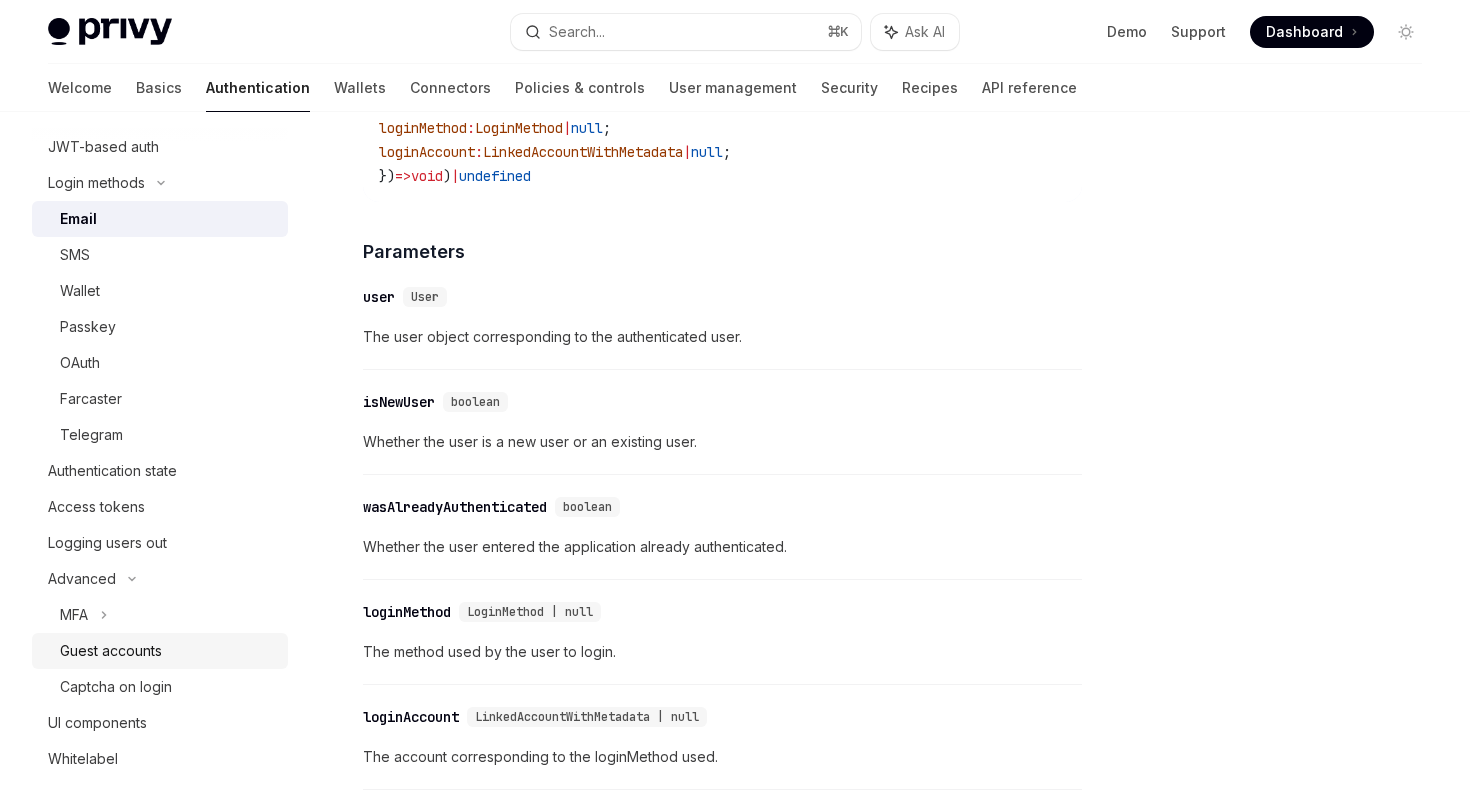 scroll, scrollTop: 137, scrollLeft: 0, axis: vertical 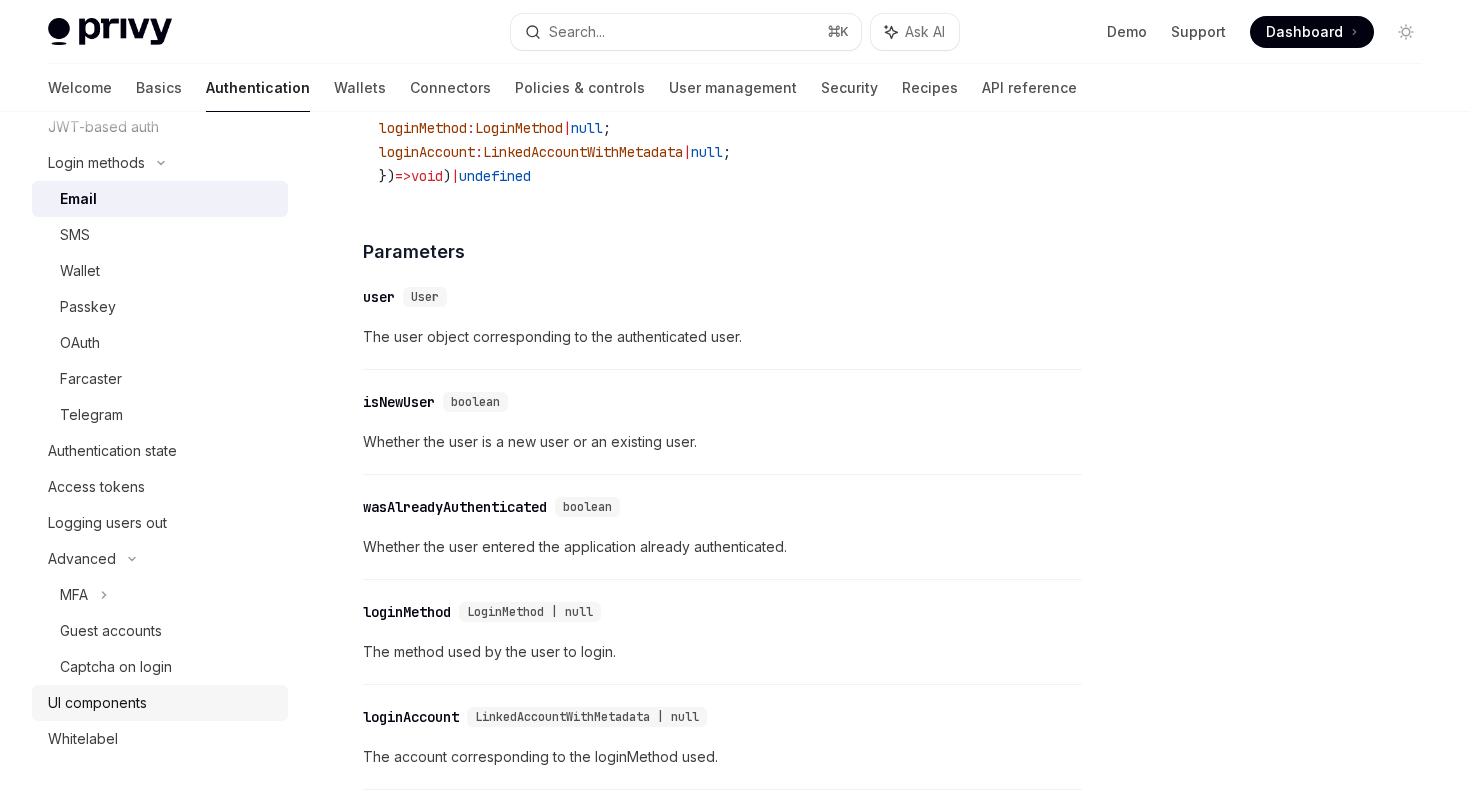click on "UI components" at bounding box center (162, 703) 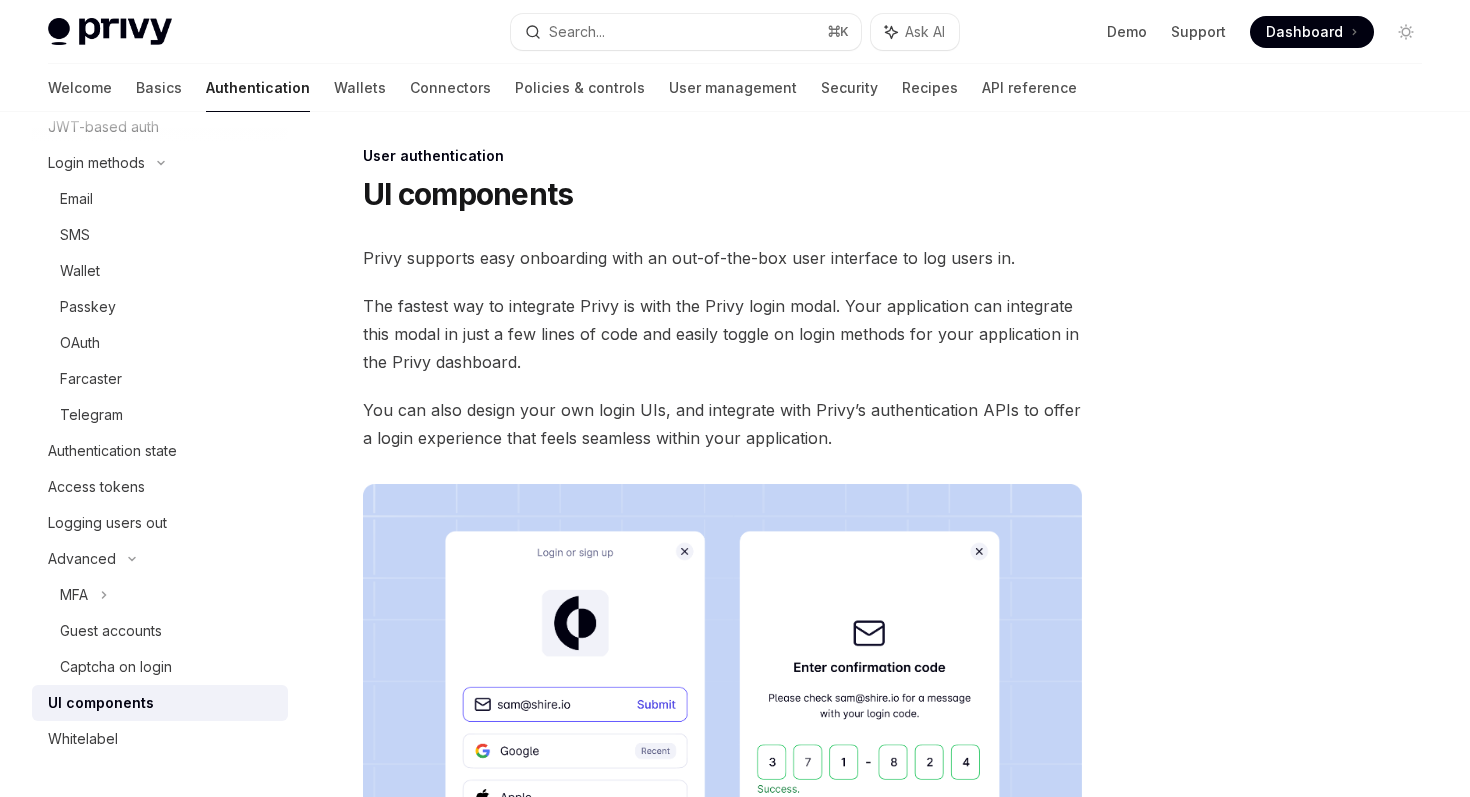 scroll, scrollTop: 0, scrollLeft: 0, axis: both 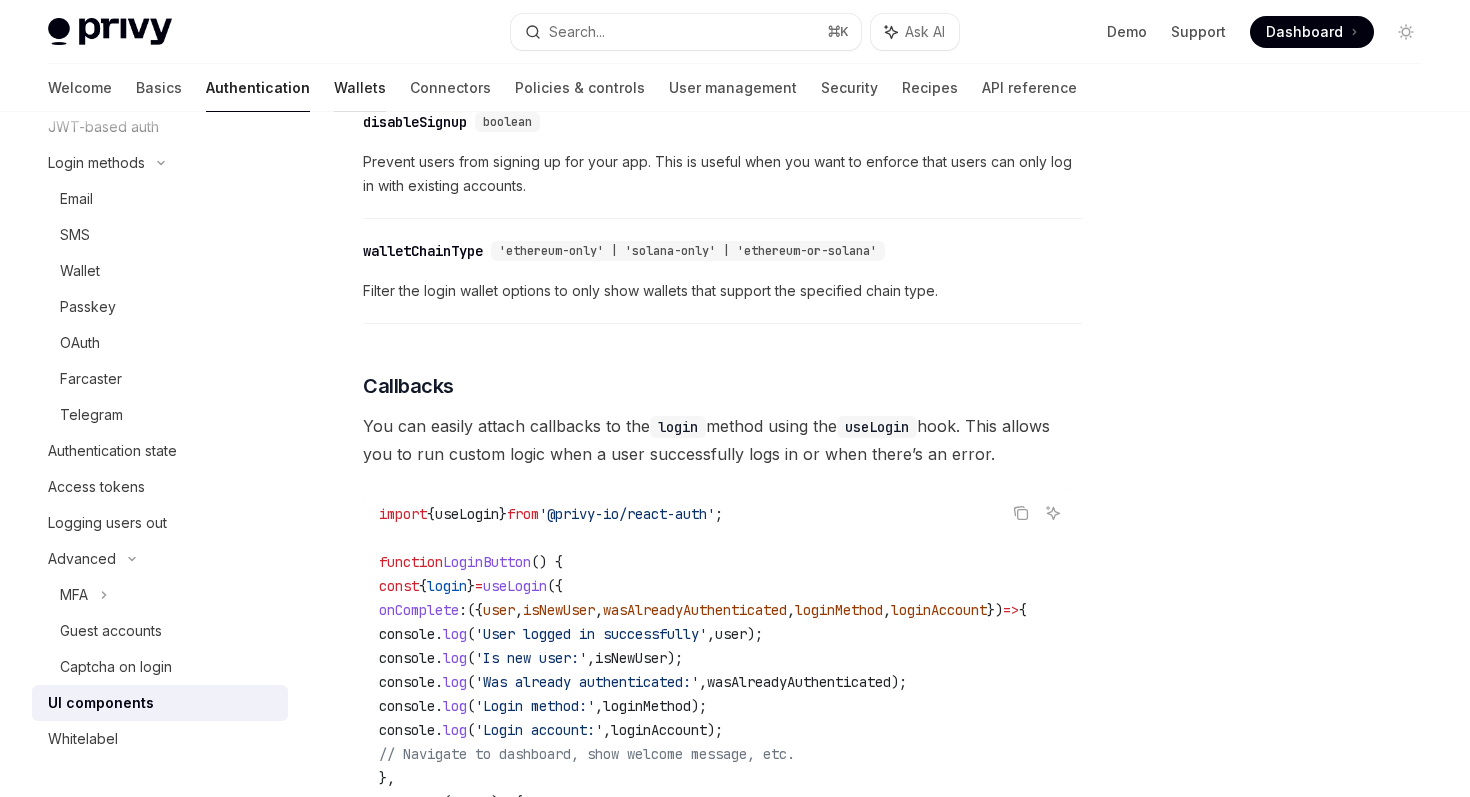 click on "Wallets" at bounding box center [360, 88] 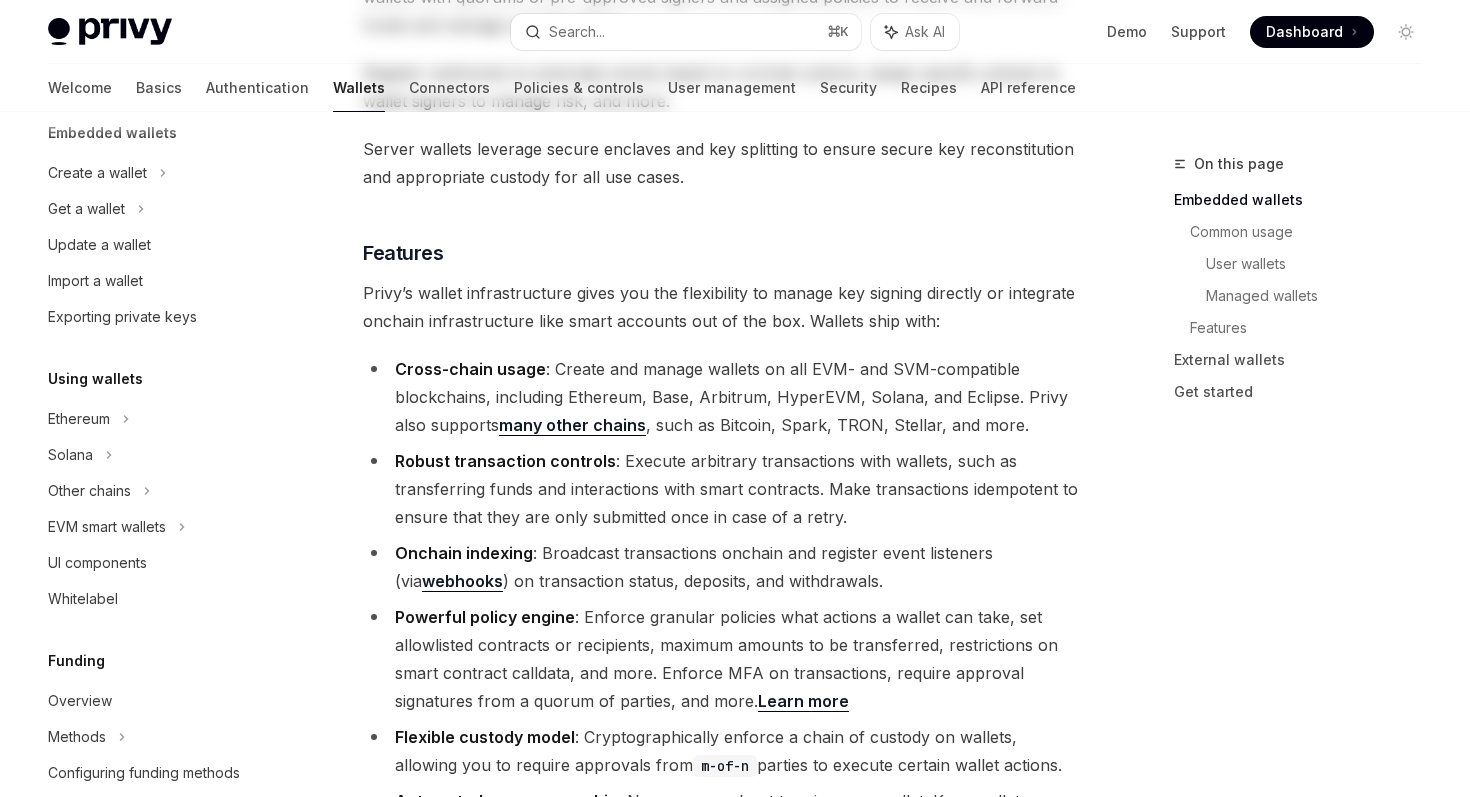 scroll, scrollTop: 0, scrollLeft: 0, axis: both 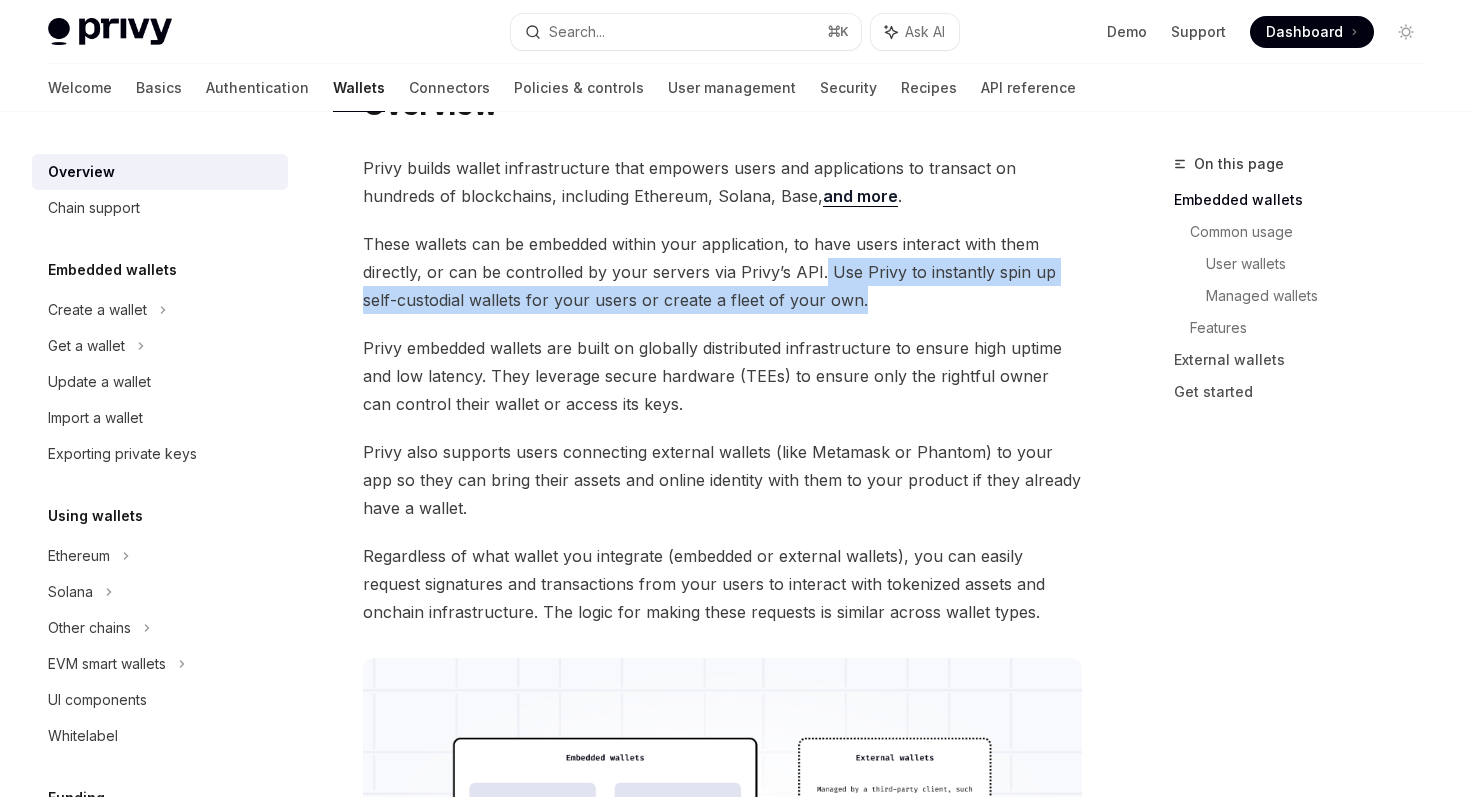 drag, startPoint x: 816, startPoint y: 270, endPoint x: 844, endPoint y: 305, distance: 44.82187 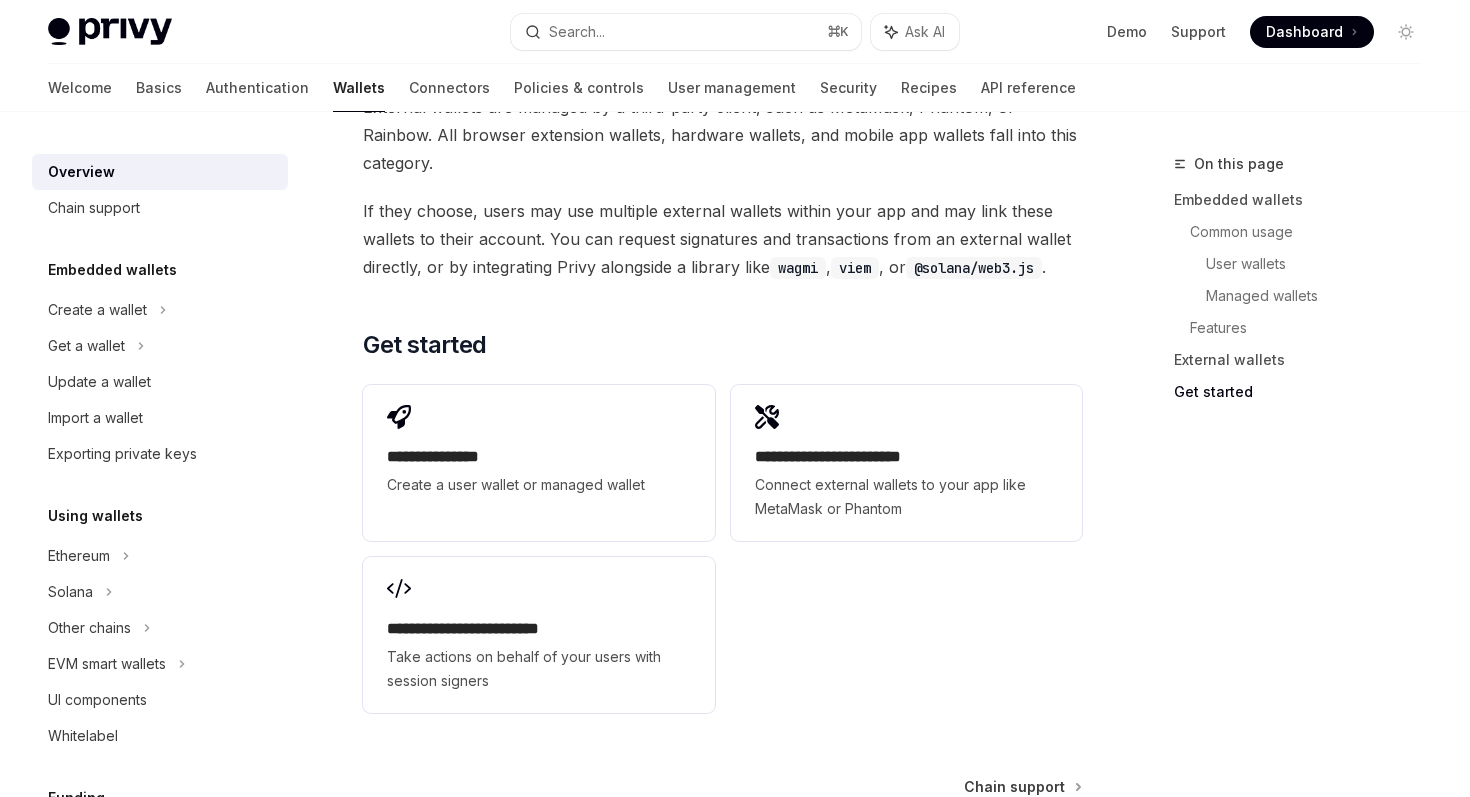scroll, scrollTop: 3102, scrollLeft: 0, axis: vertical 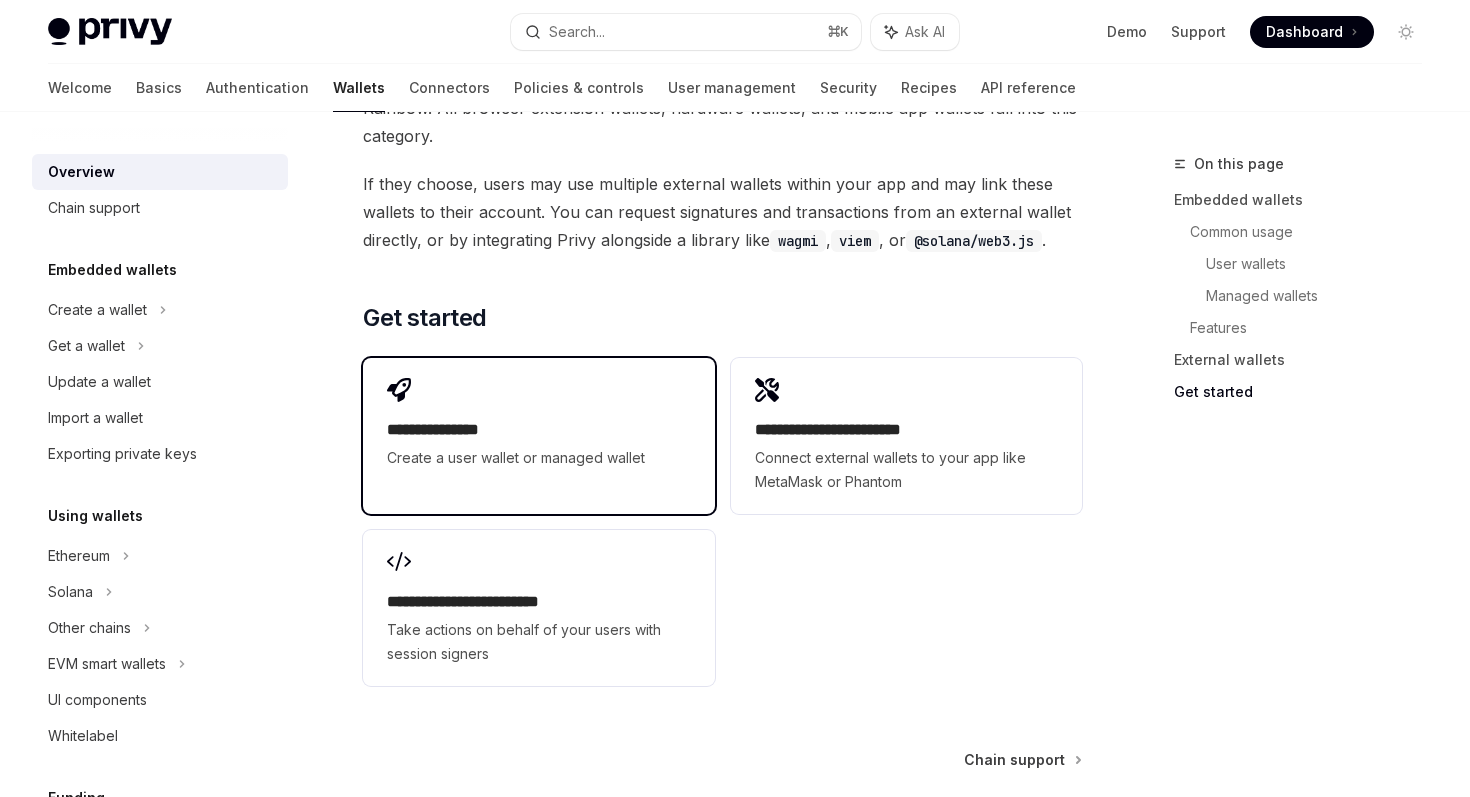 click on "**********" at bounding box center (538, 430) 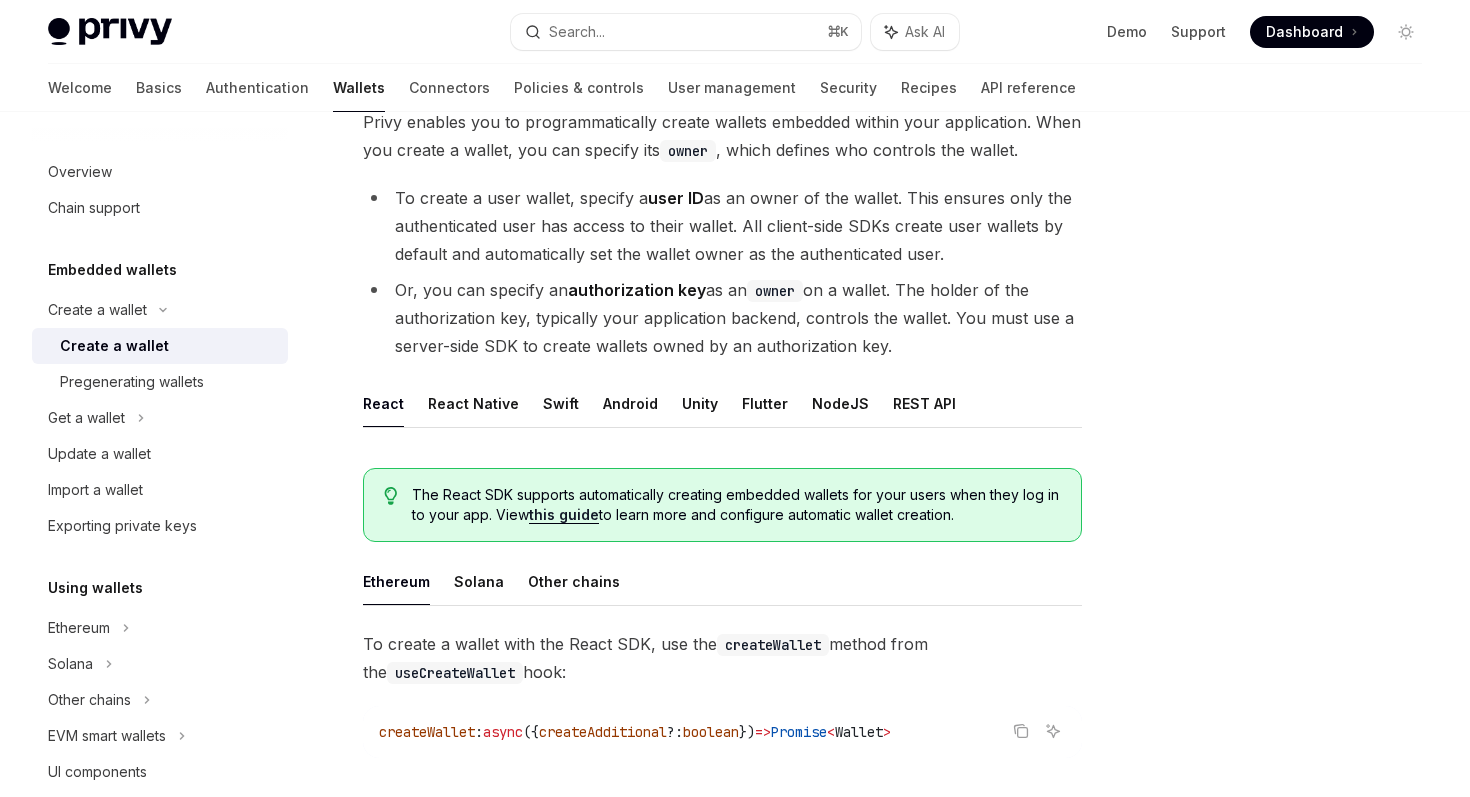 scroll, scrollTop: 153, scrollLeft: 0, axis: vertical 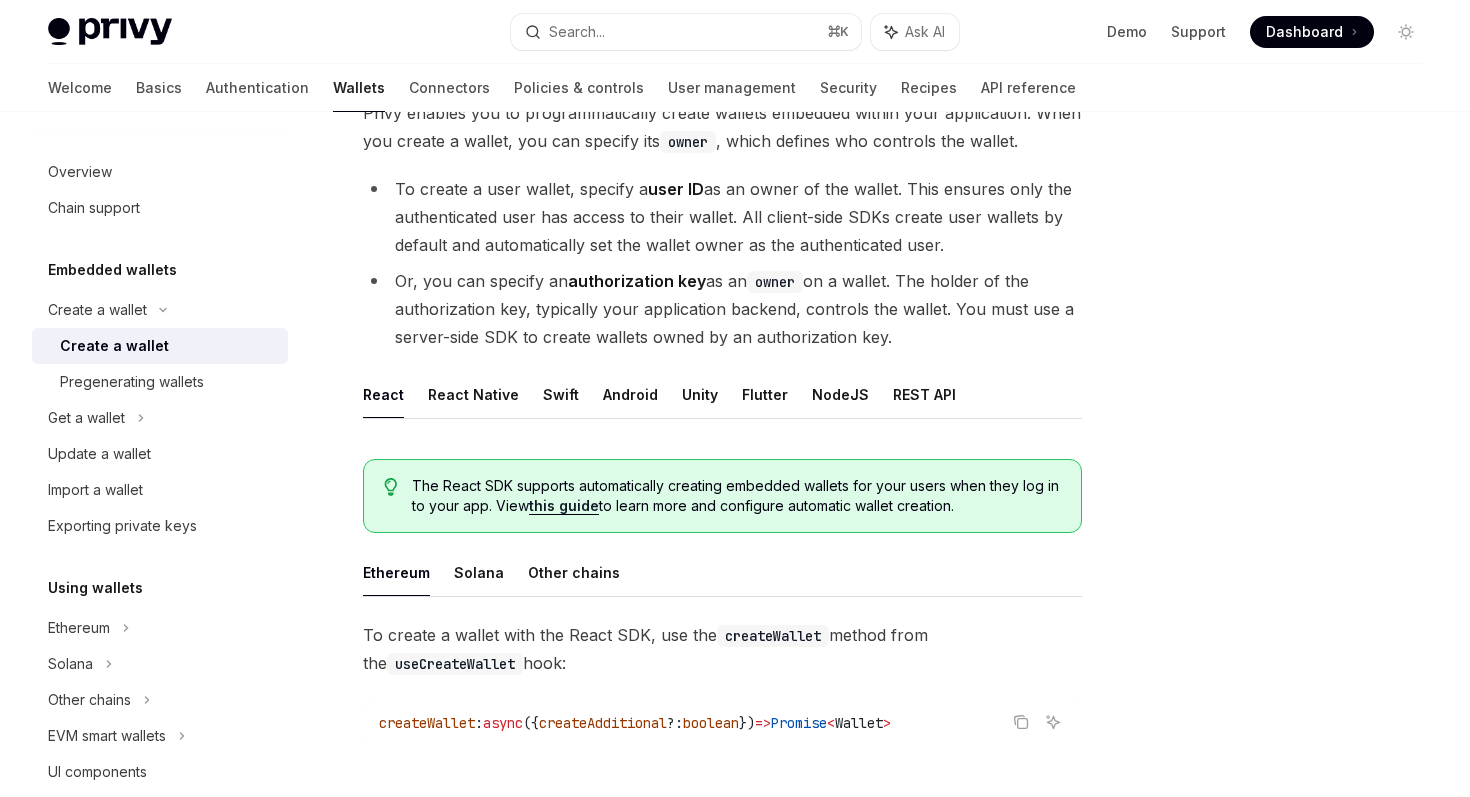 click on "Or, you can specify an  authorization key  as an  owner  on a wallet. The holder of the authorization key, typically your application backend, controls the wallet. You must use a server-side SDK to create wallets owned by an authorization key." at bounding box center (722, 309) 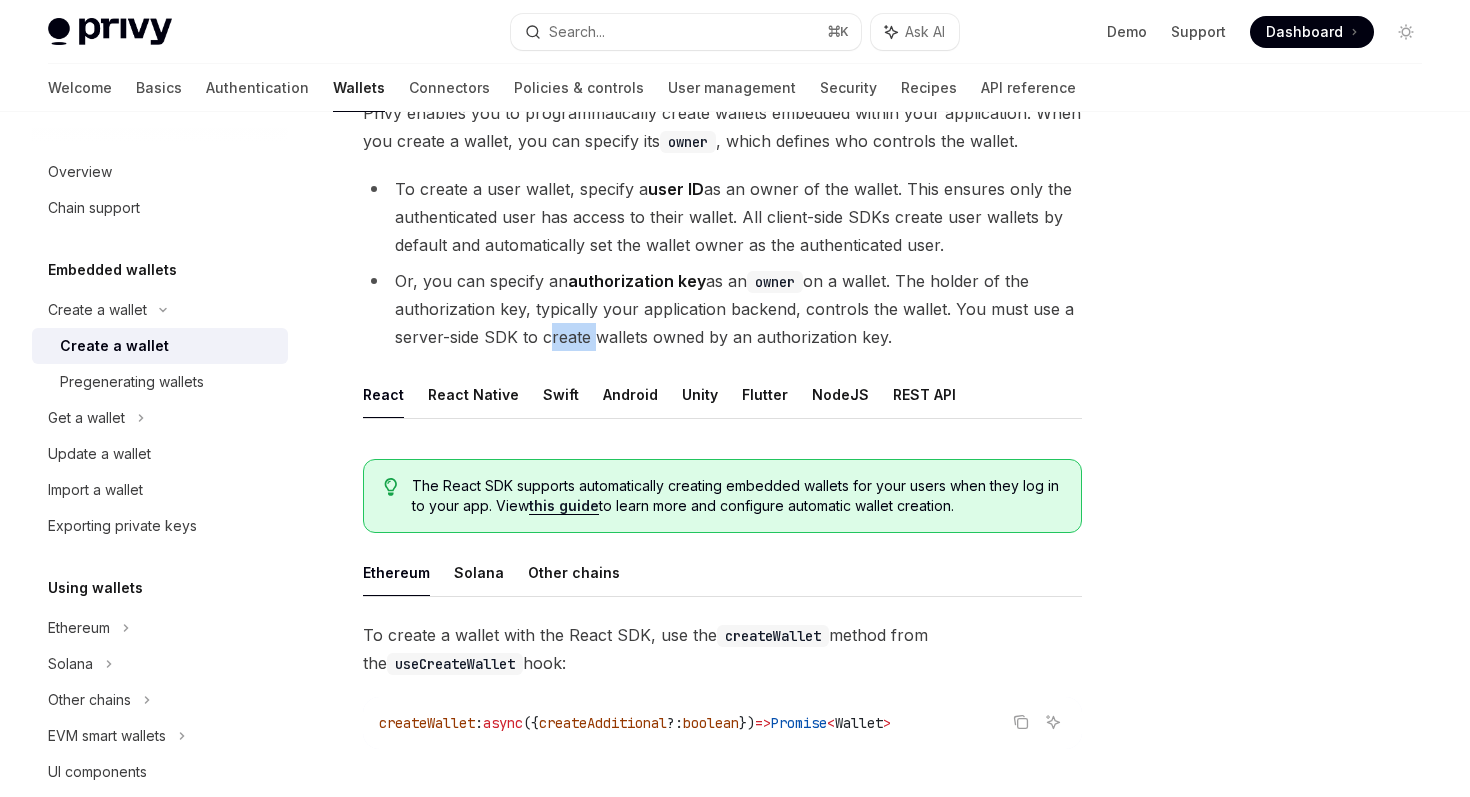 click on "Or, you can specify an  authorization key  as an  owner  on a wallet. The holder of the authorization key, typically your application backend, controls the wallet. You must use a server-side SDK to create wallets owned by an authorization key." at bounding box center (722, 309) 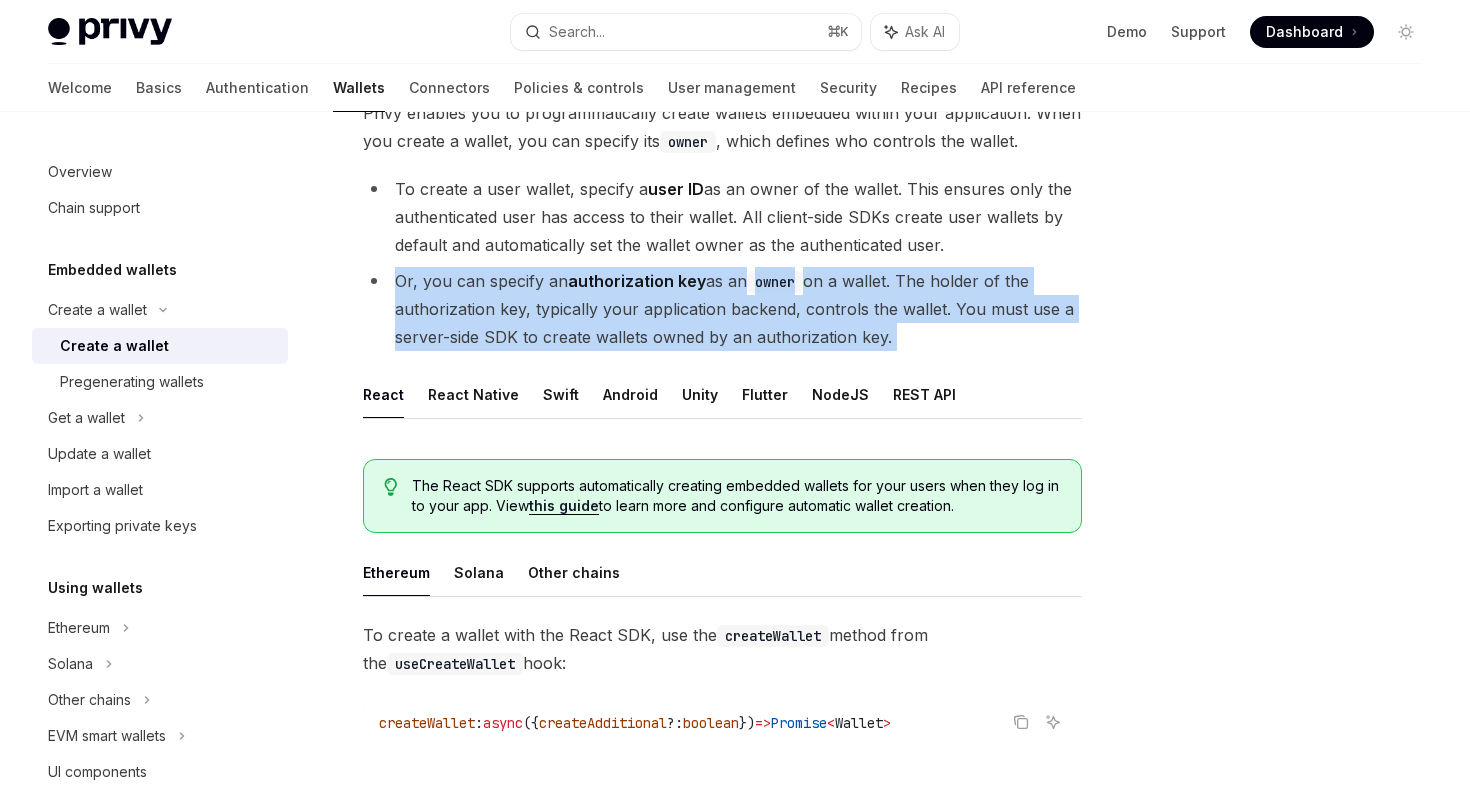 click on "Or, you can specify an  authorization key  as an  owner  on a wallet. The holder of the authorization key, typically your application backend, controls the wallet. You must use a server-side SDK to create wallets owned by an authorization key." at bounding box center [722, 309] 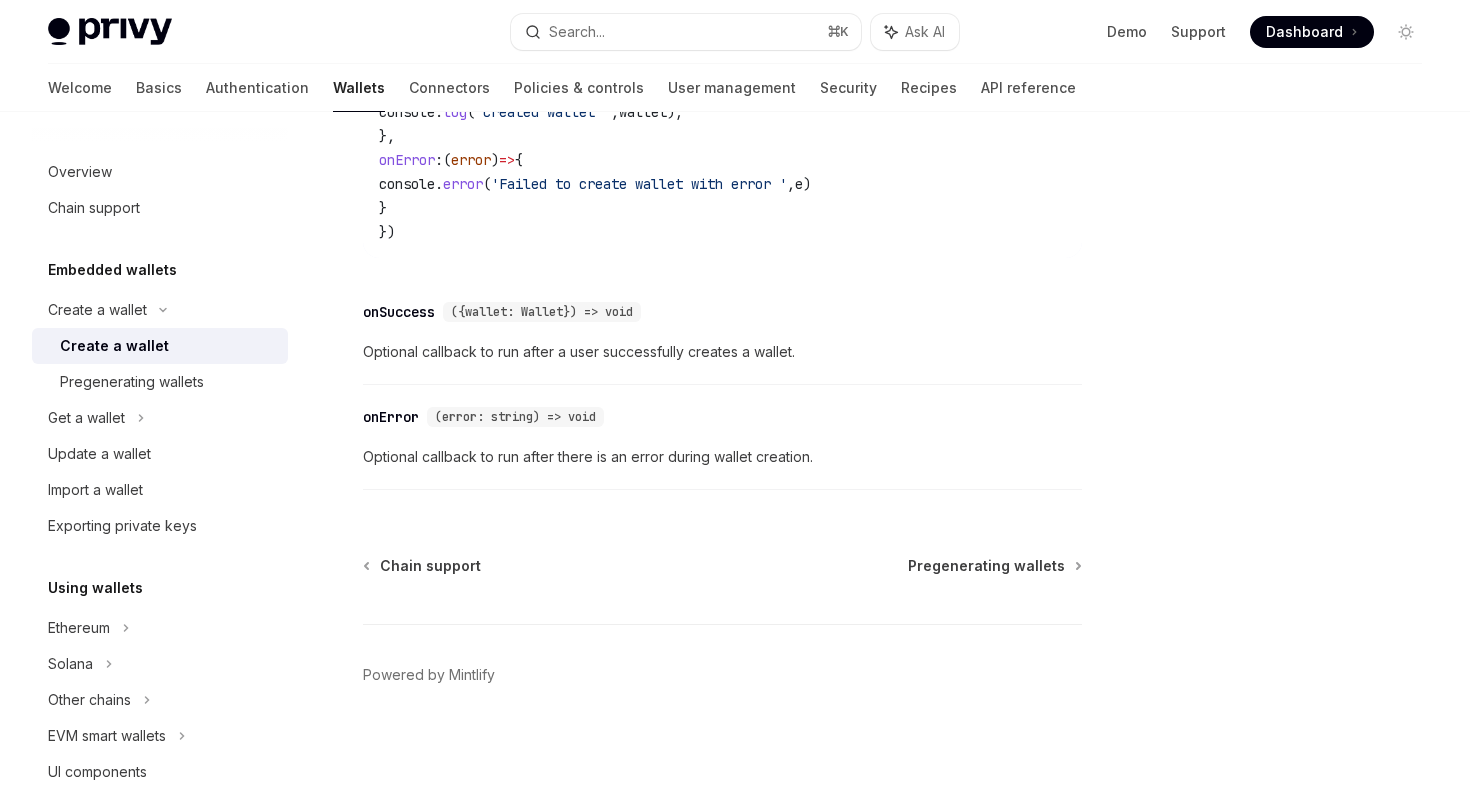 scroll, scrollTop: 1590, scrollLeft: 0, axis: vertical 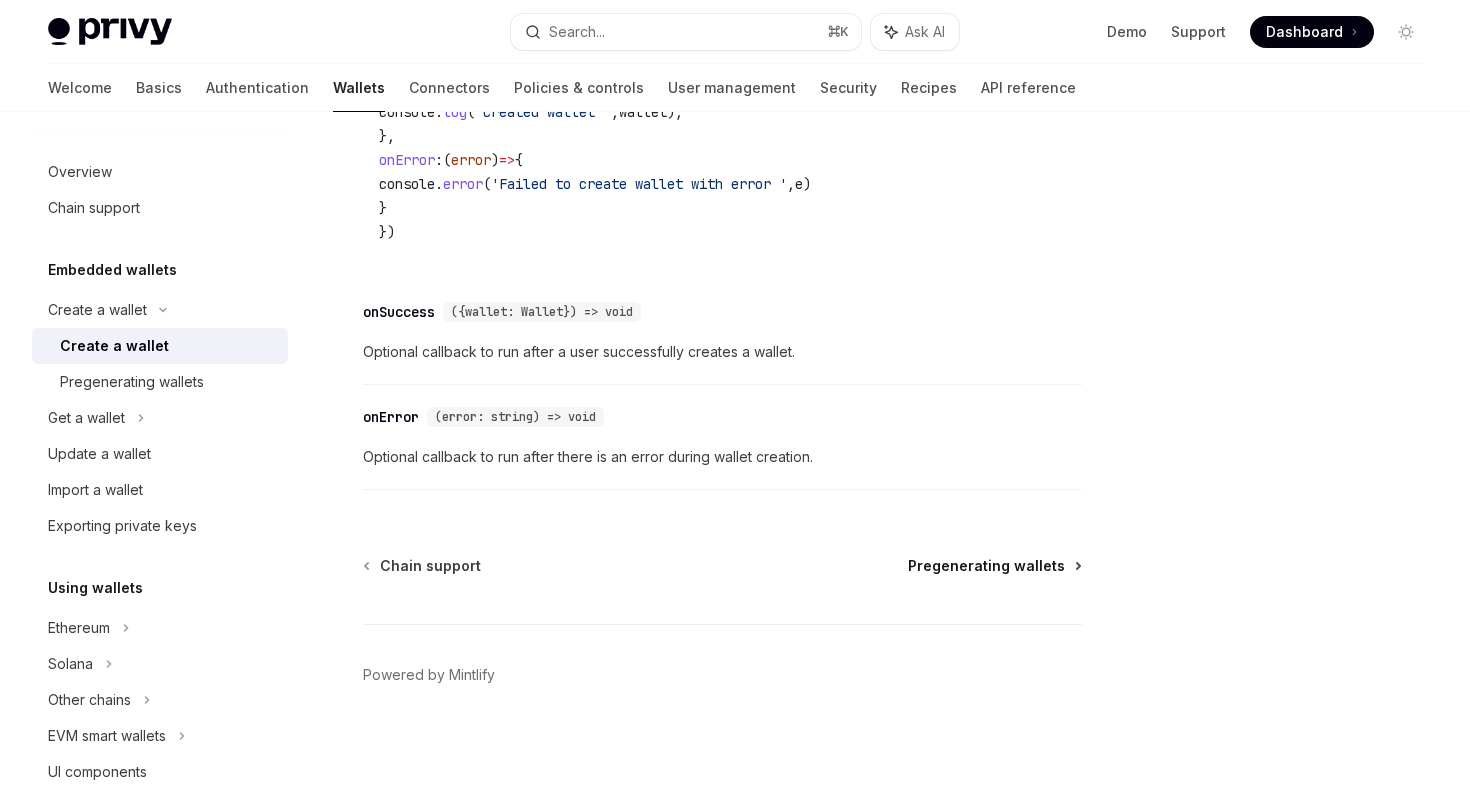 click on "Pregenerating wallets" at bounding box center (986, 566) 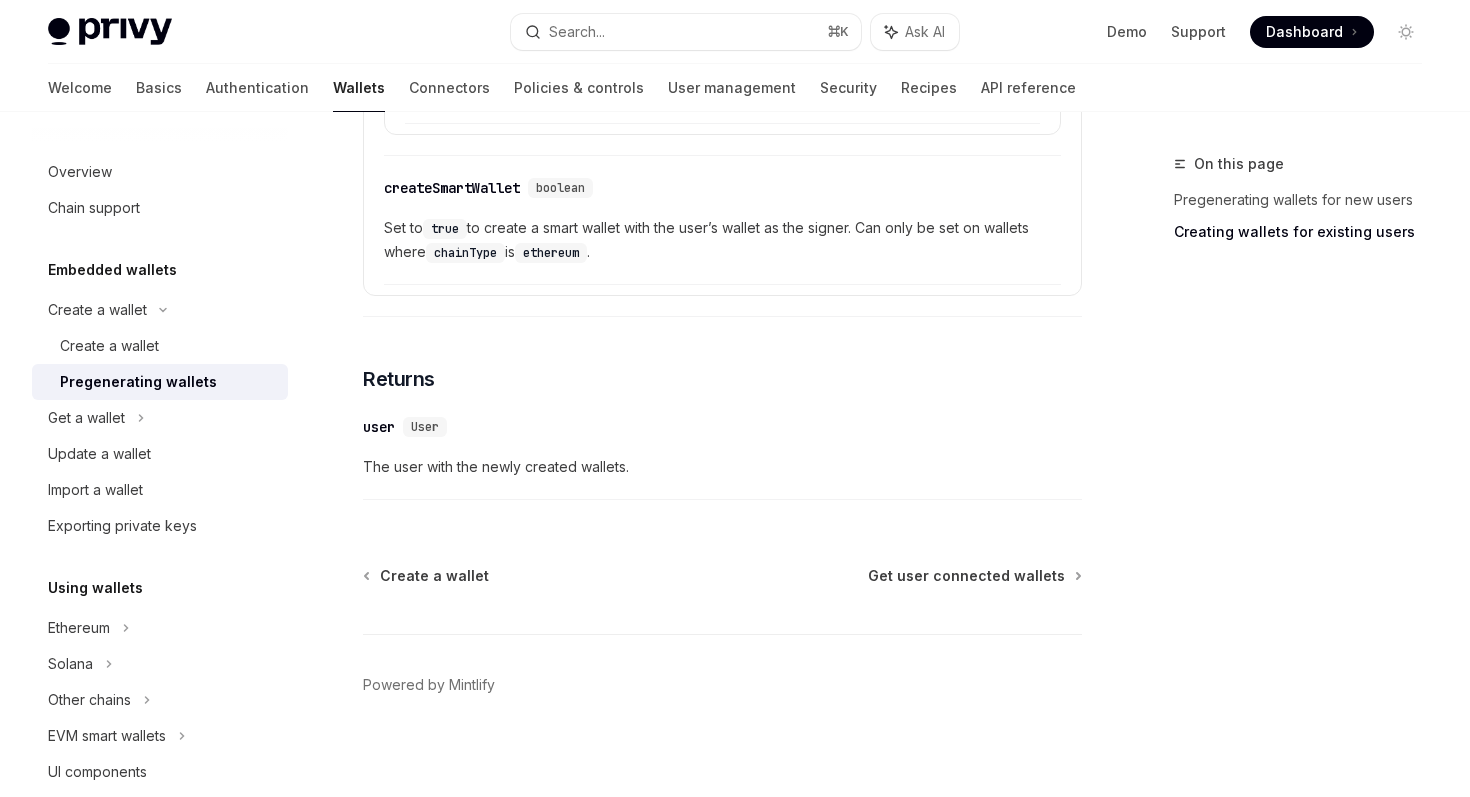 scroll, scrollTop: 3697, scrollLeft: 0, axis: vertical 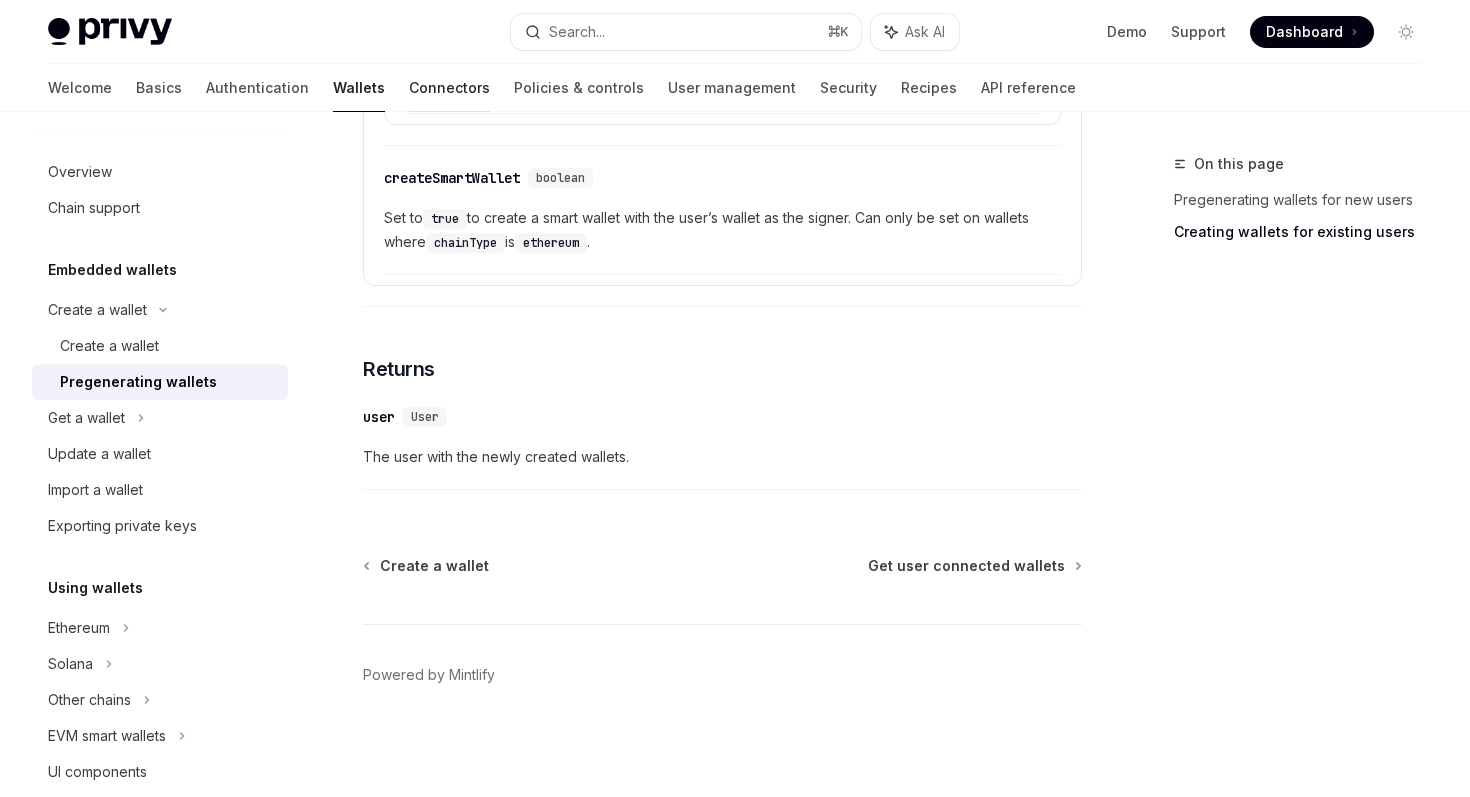 click on "Connectors" at bounding box center [449, 88] 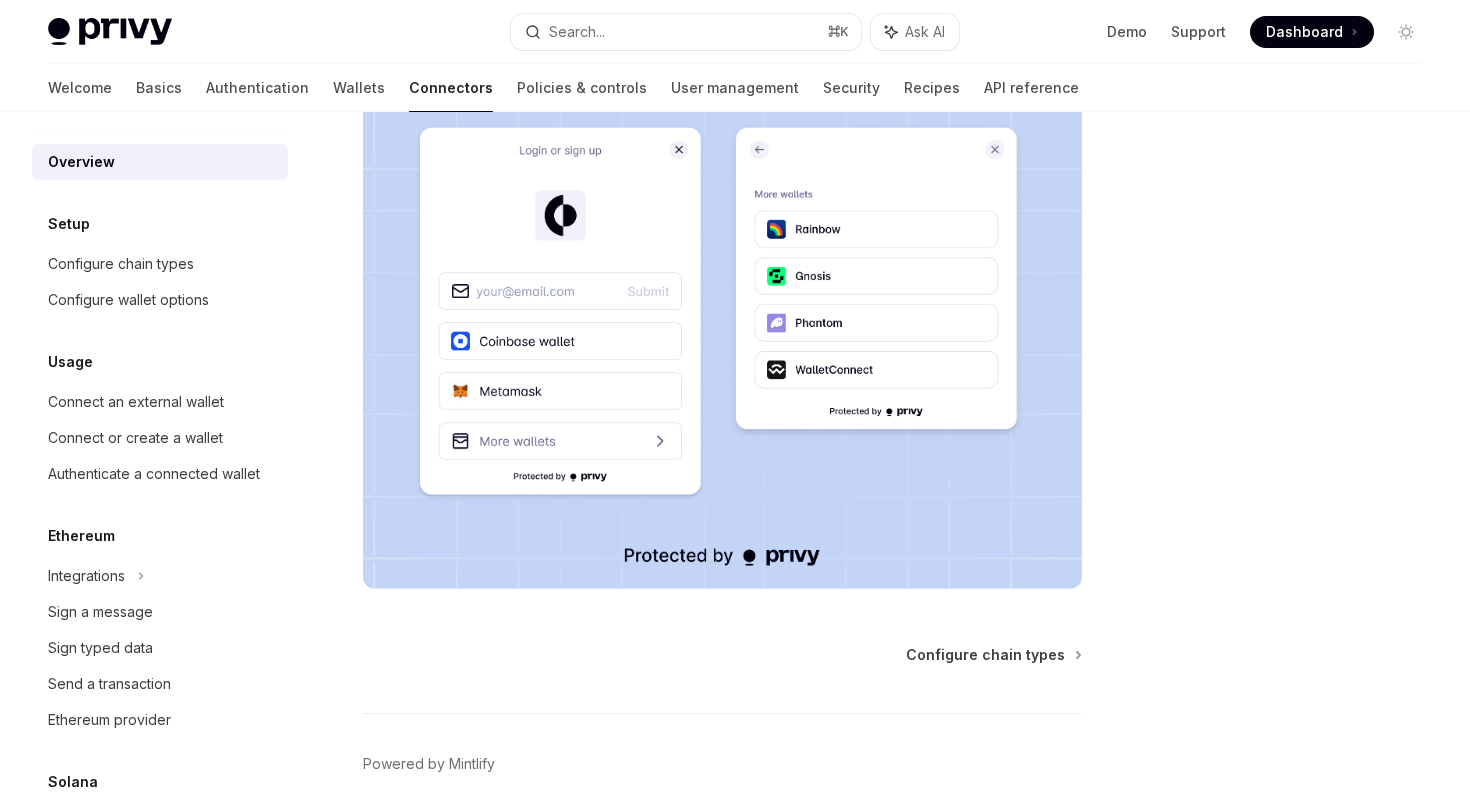scroll, scrollTop: 483, scrollLeft: 0, axis: vertical 